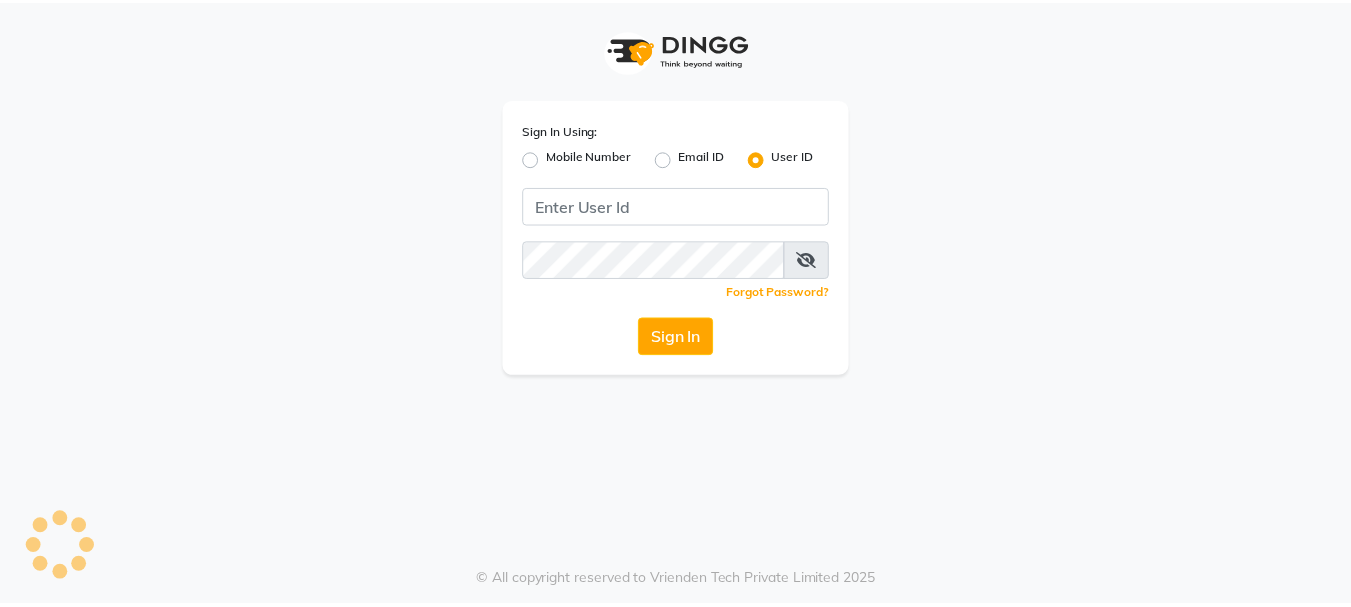 scroll, scrollTop: 0, scrollLeft: 0, axis: both 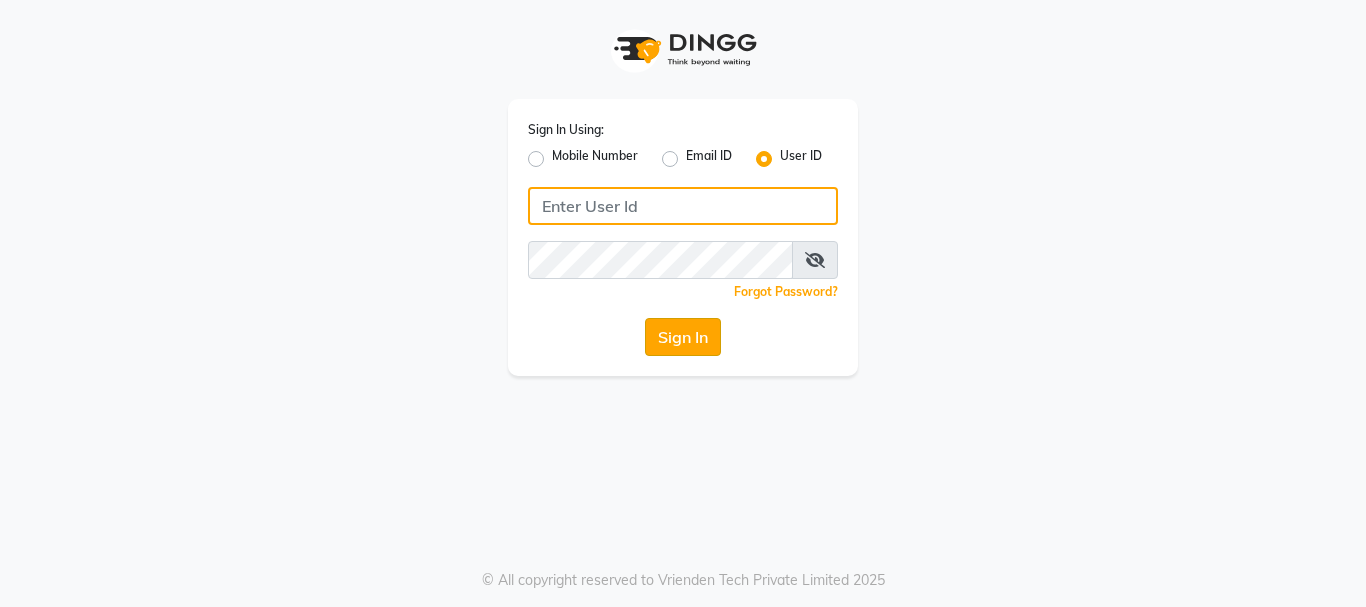 type on "pallavi_unisex" 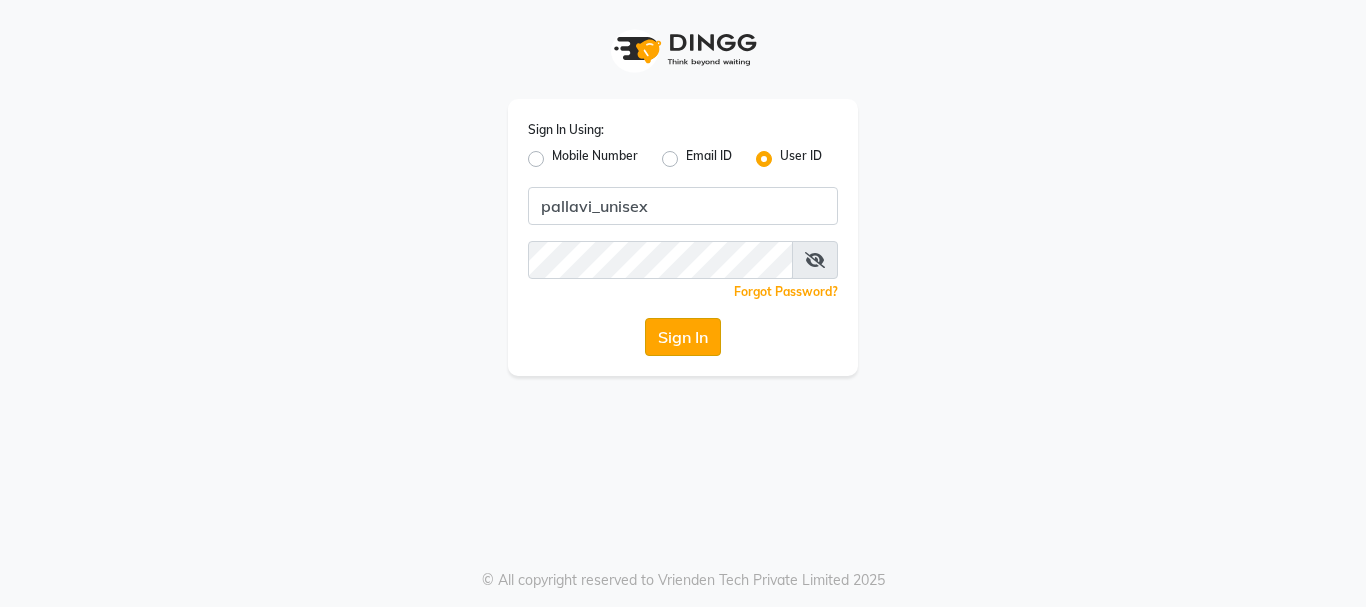 click on "Sign In" 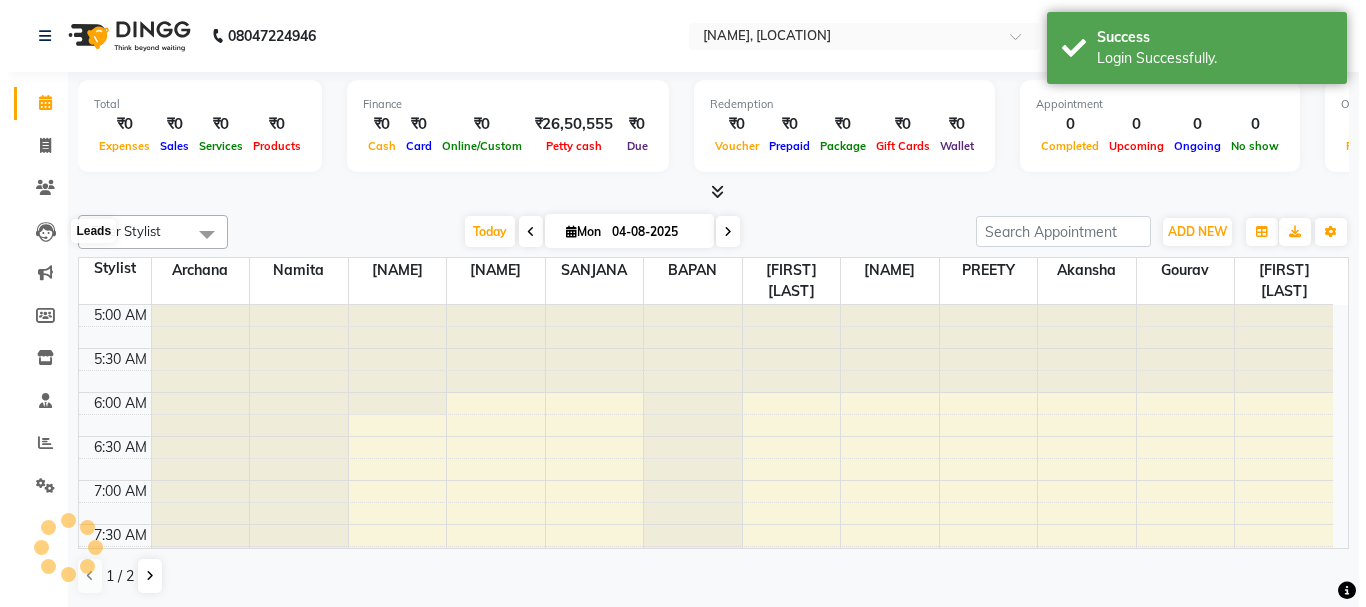 scroll, scrollTop: 89, scrollLeft: 0, axis: vertical 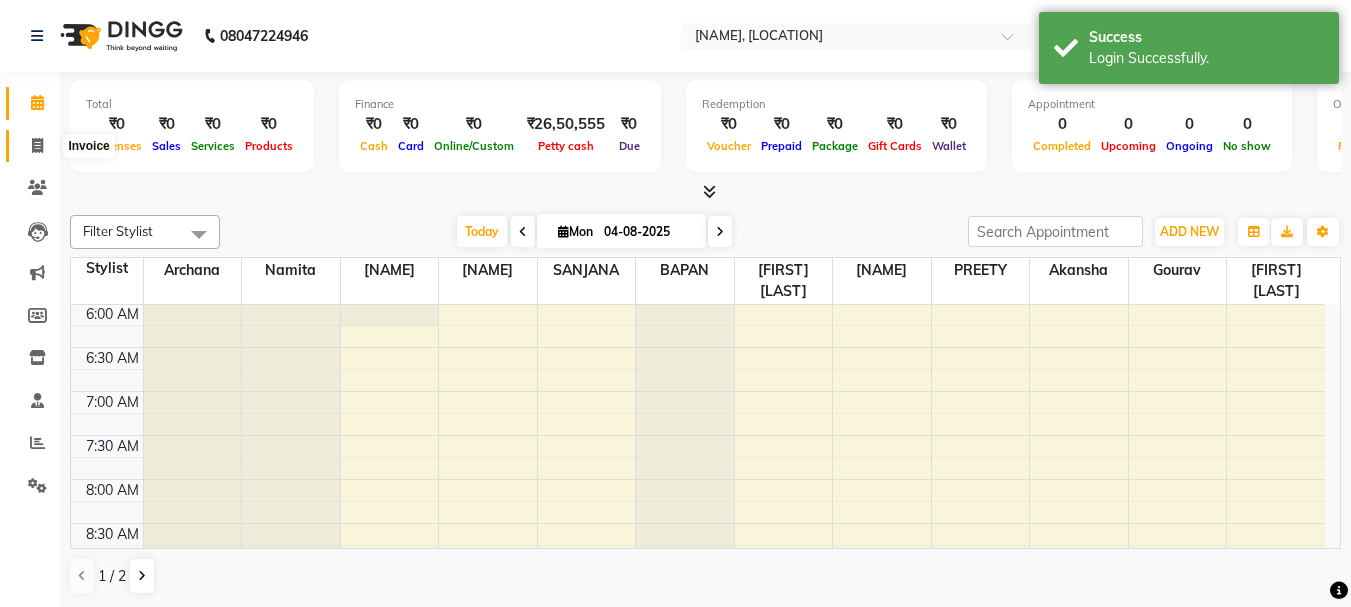 click 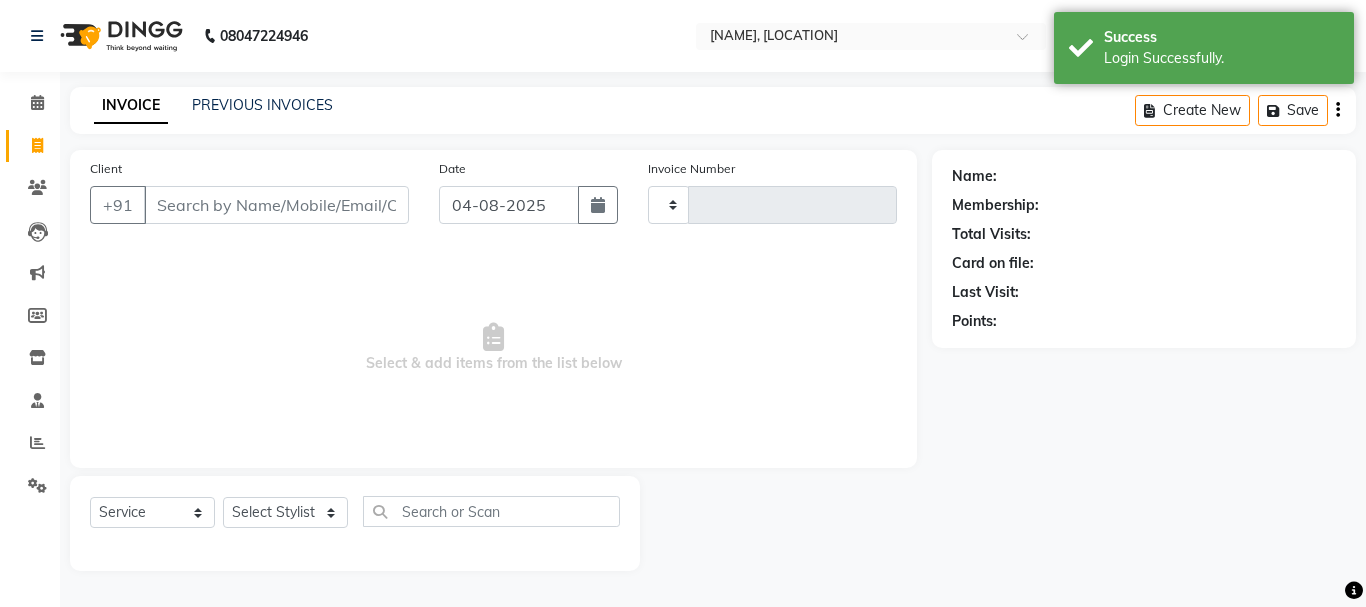 type on "1225" 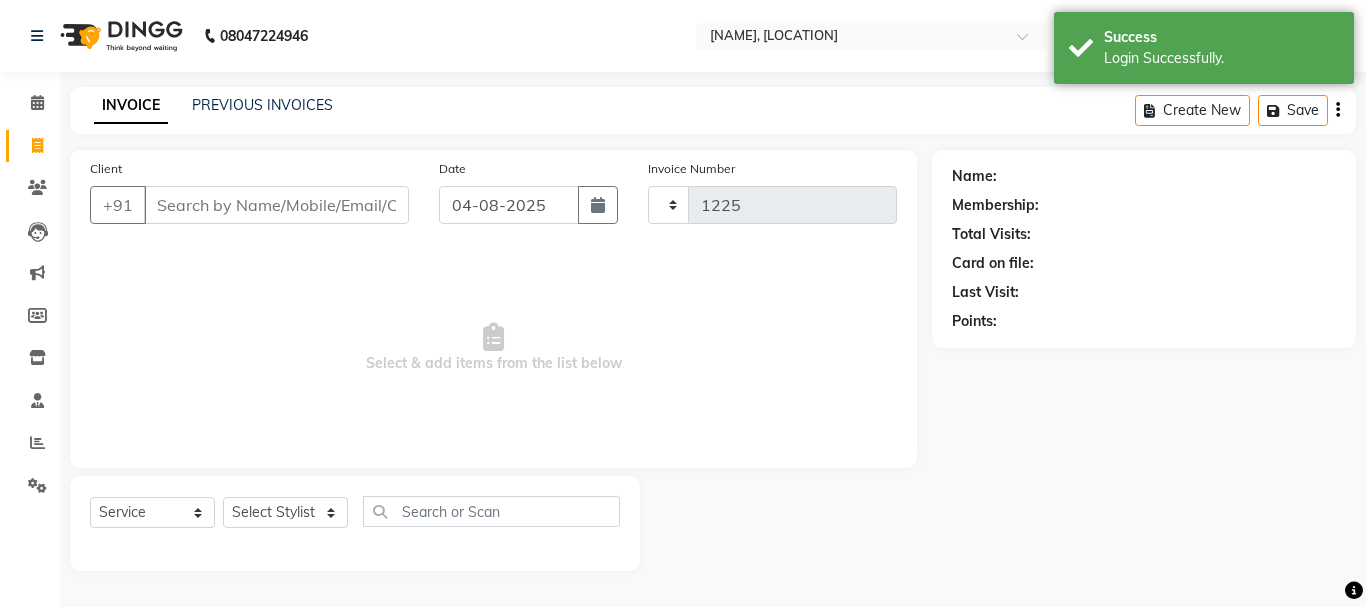 select on "3573" 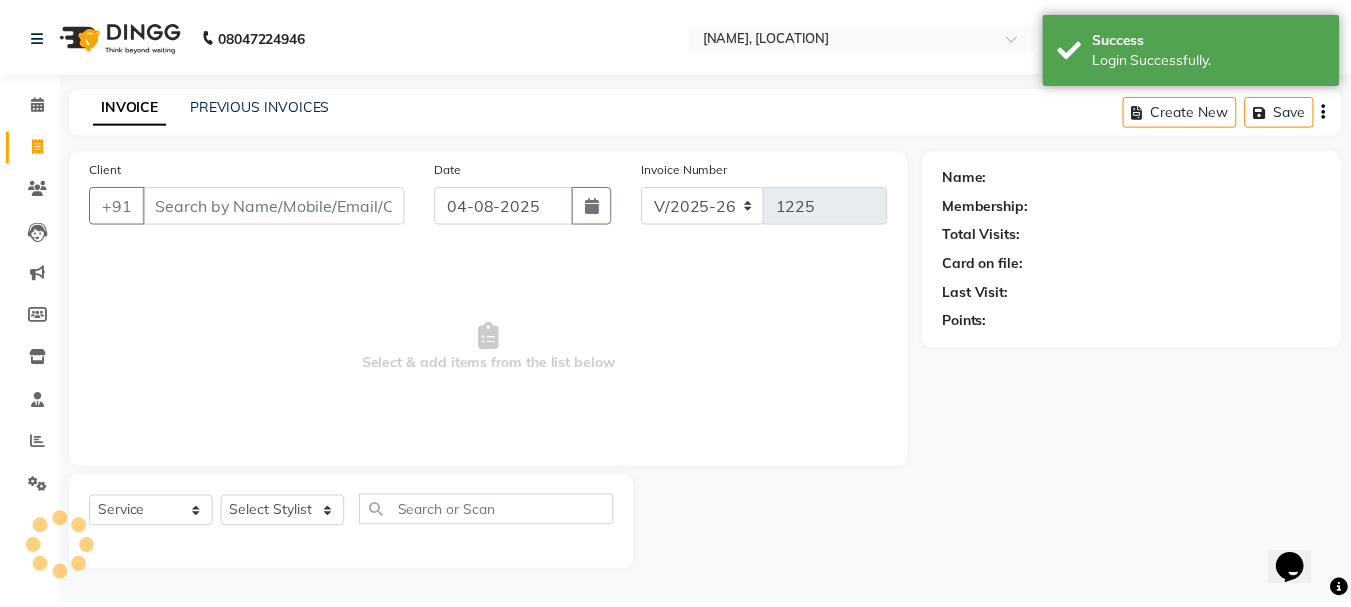 scroll, scrollTop: 0, scrollLeft: 0, axis: both 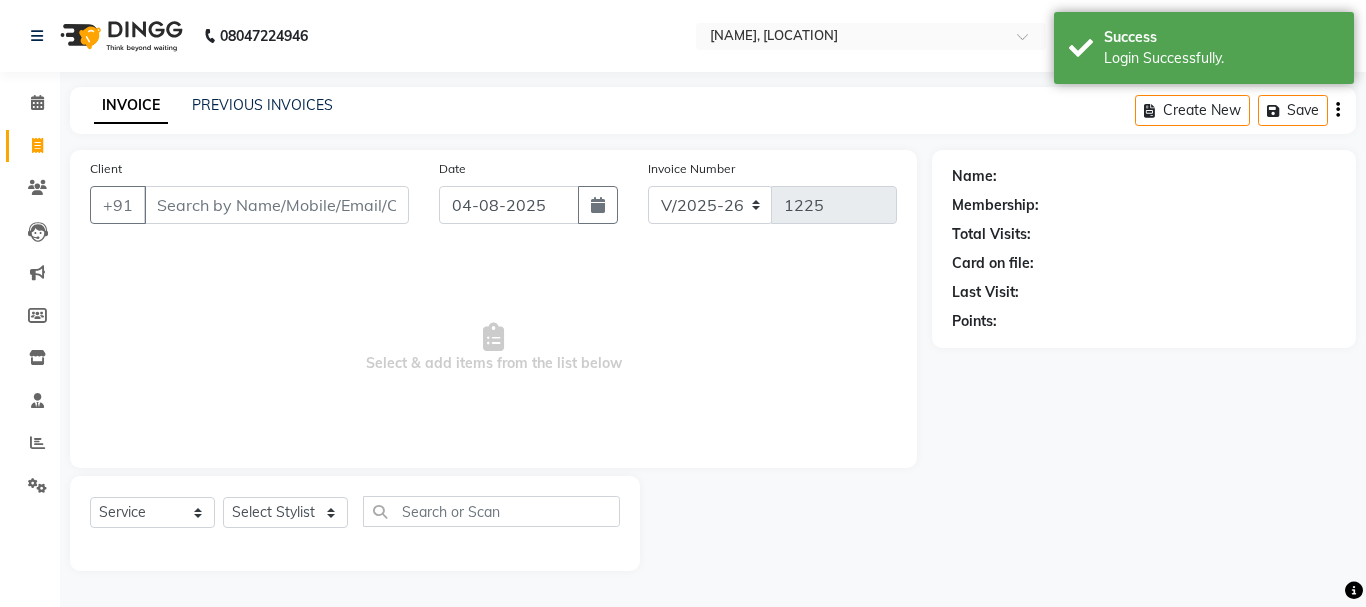 click on "Client" at bounding box center (276, 205) 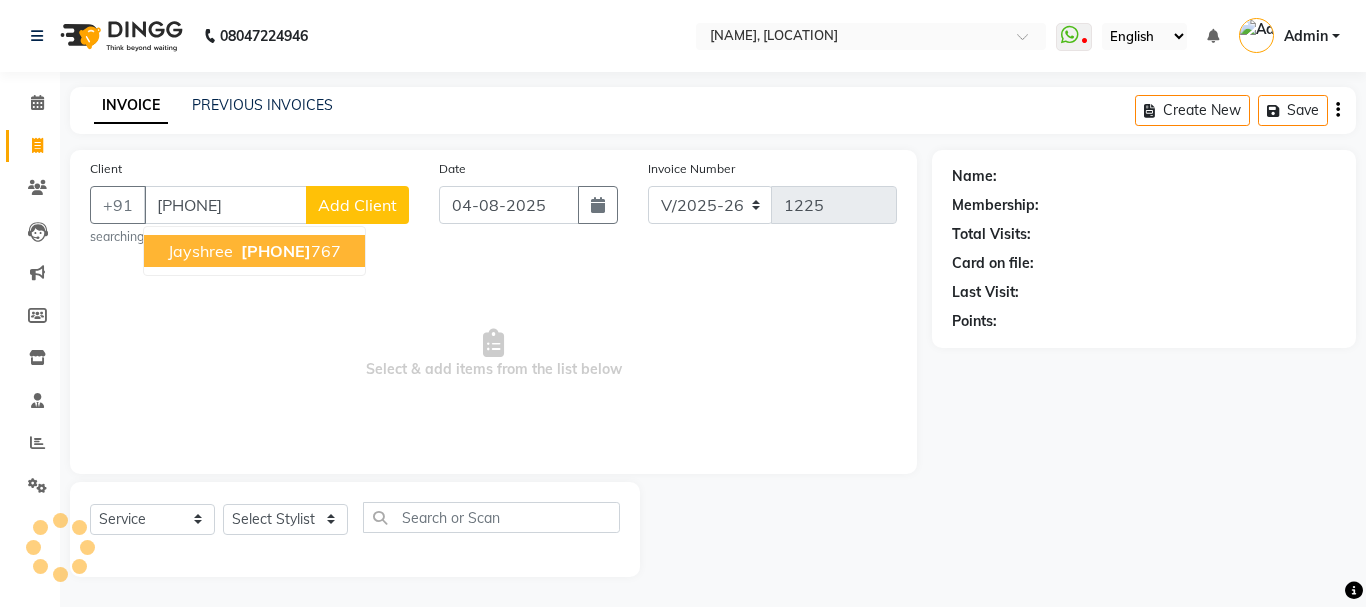 type on "[PHONE]" 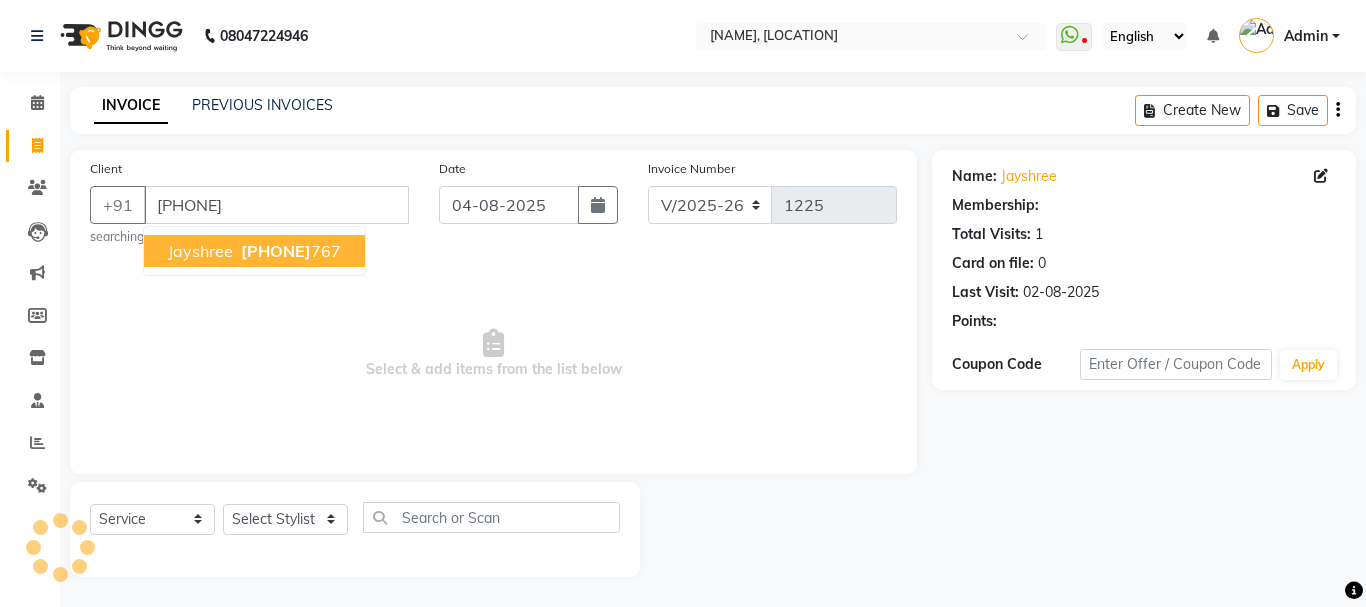 select on "1: Object" 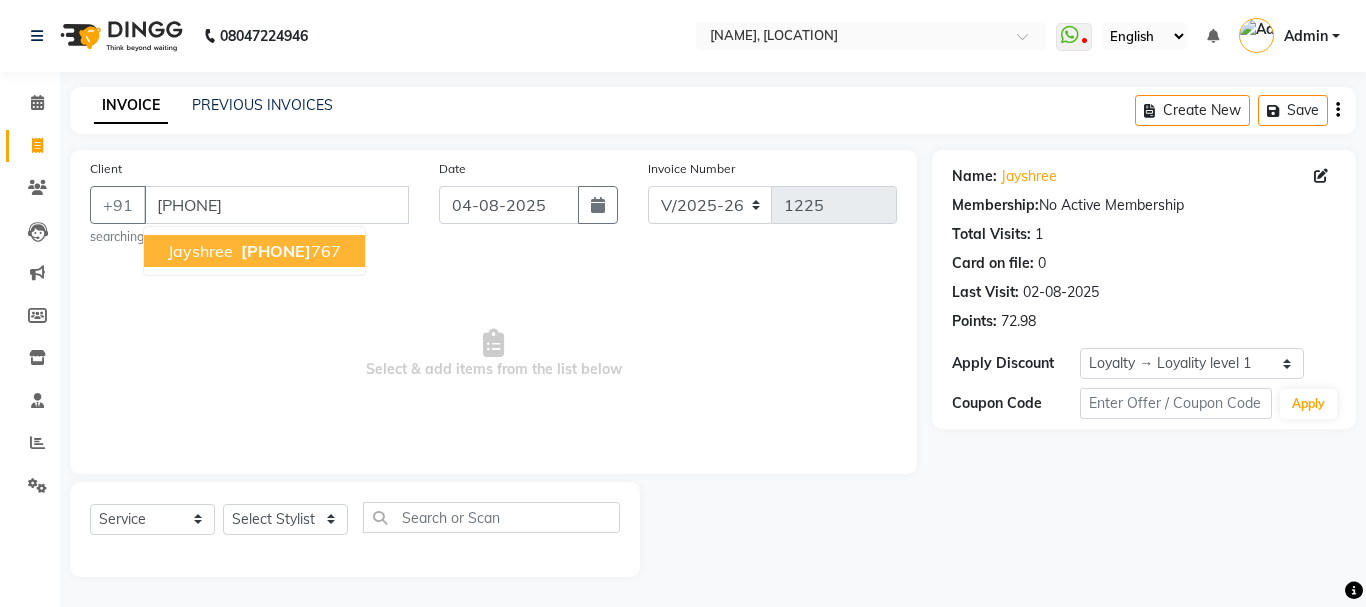 click on "[FIRST] [PHONE]" at bounding box center (254, 251) 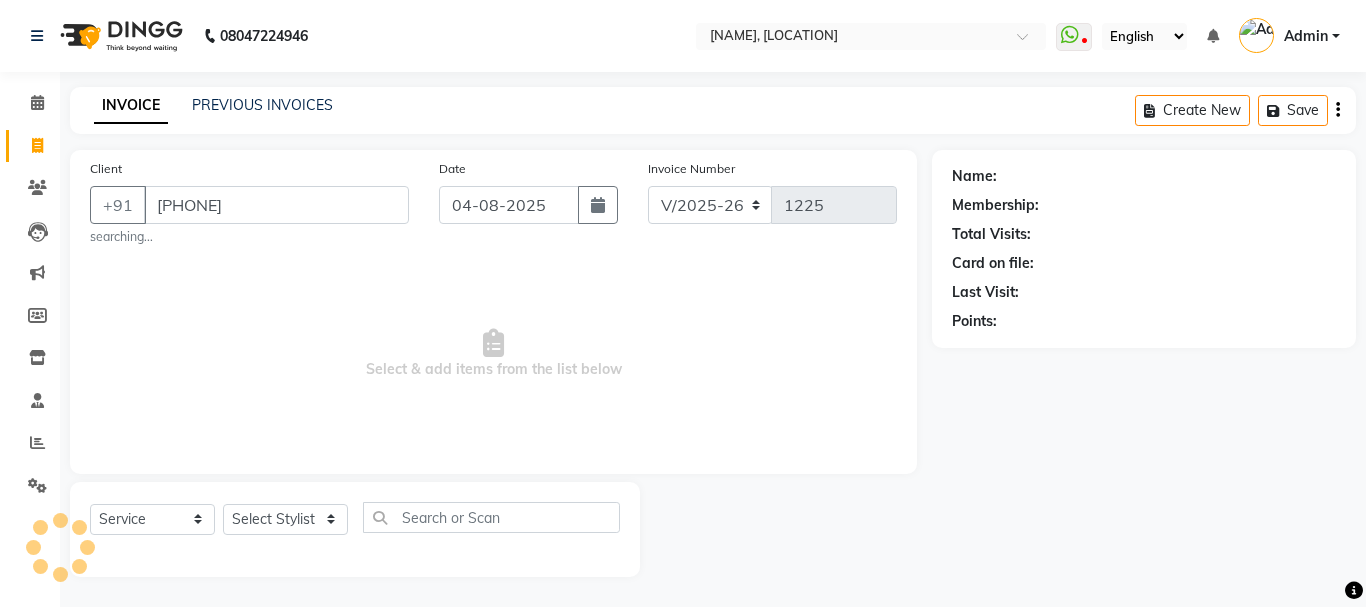 select on "1: Object" 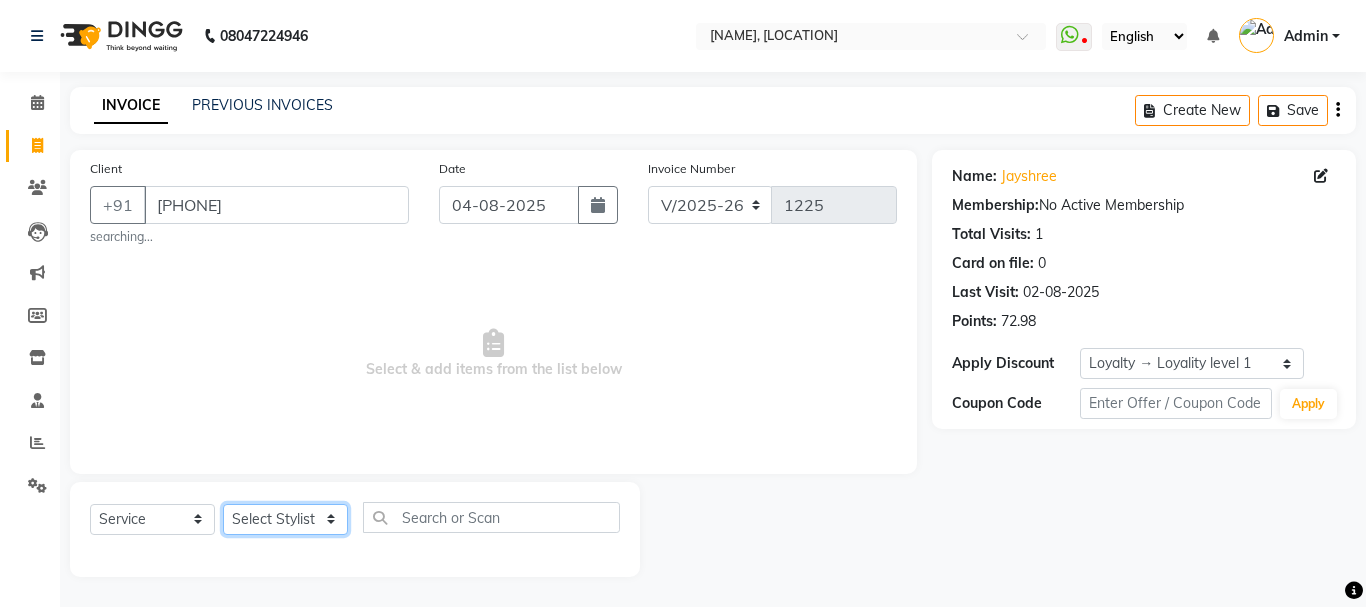 click on "Select Stylist [NAME] [NAME] [NAME] [NAME] [NAME] [NAME] [NAME] [NAME] [NAME] [NAME] [NAME] [NAME] [NAME] [NAME] [NAME]" 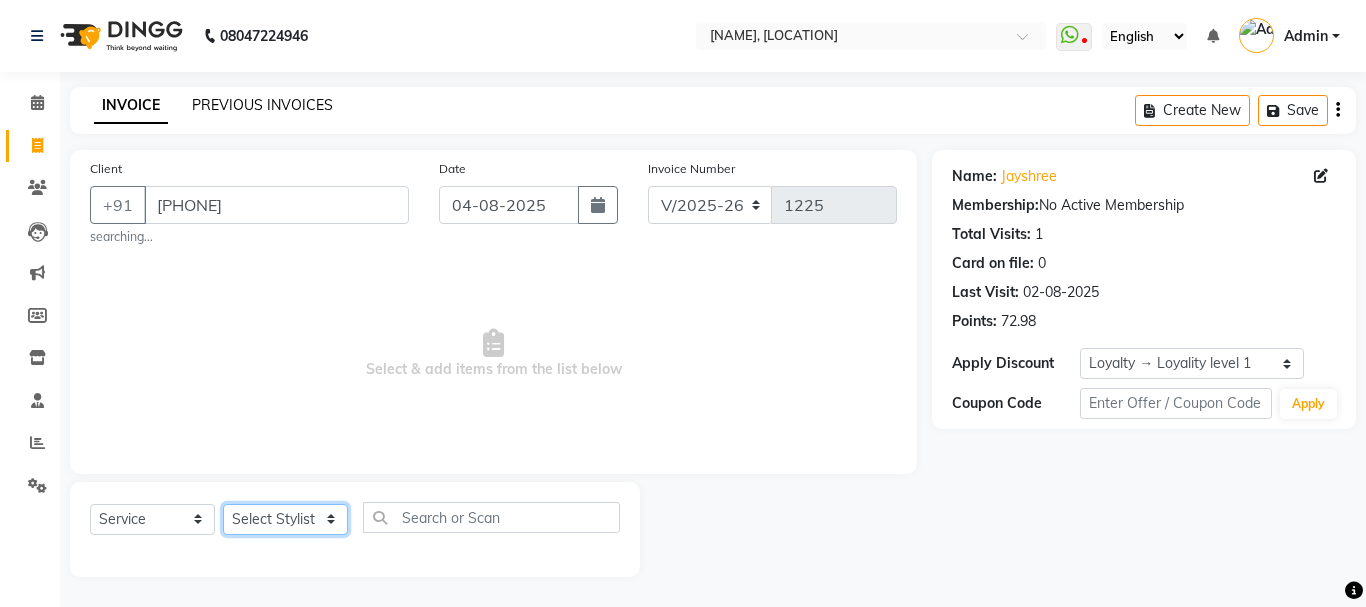 select on "19462" 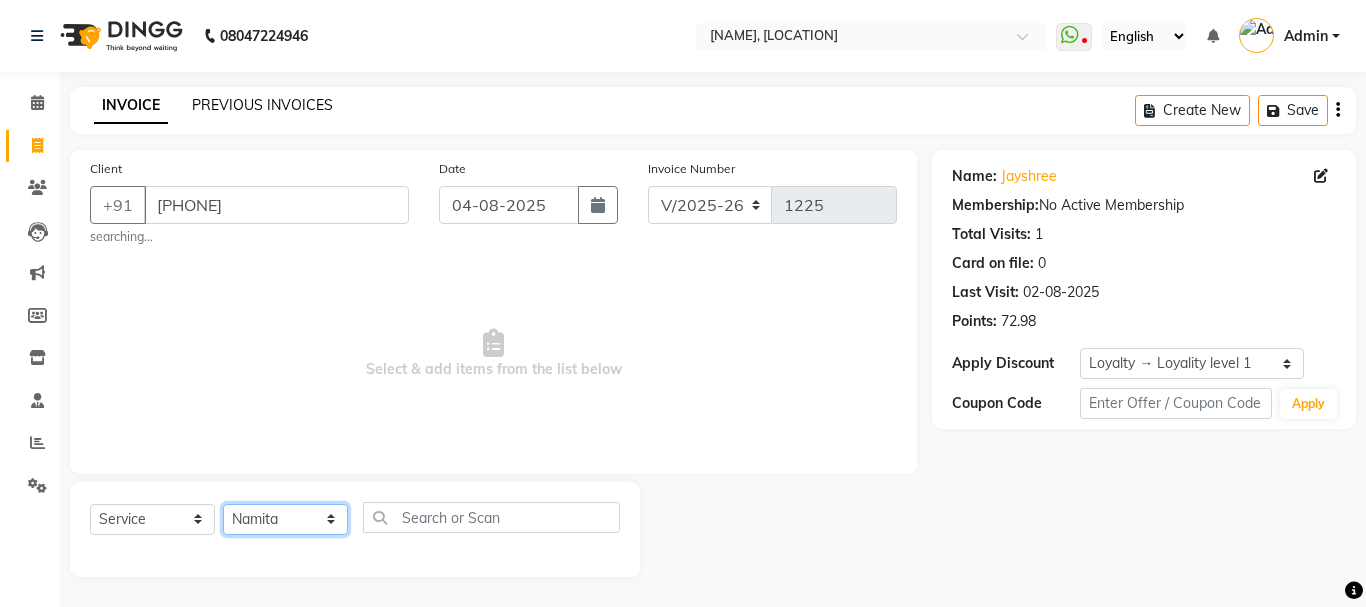 click on "Select Stylist [NAME] [NAME] [NAME] [NAME] [NAME] [NAME] [NAME] [NAME] [NAME] [NAME] [NAME] [NAME] [NAME] [NAME] [NAME]" 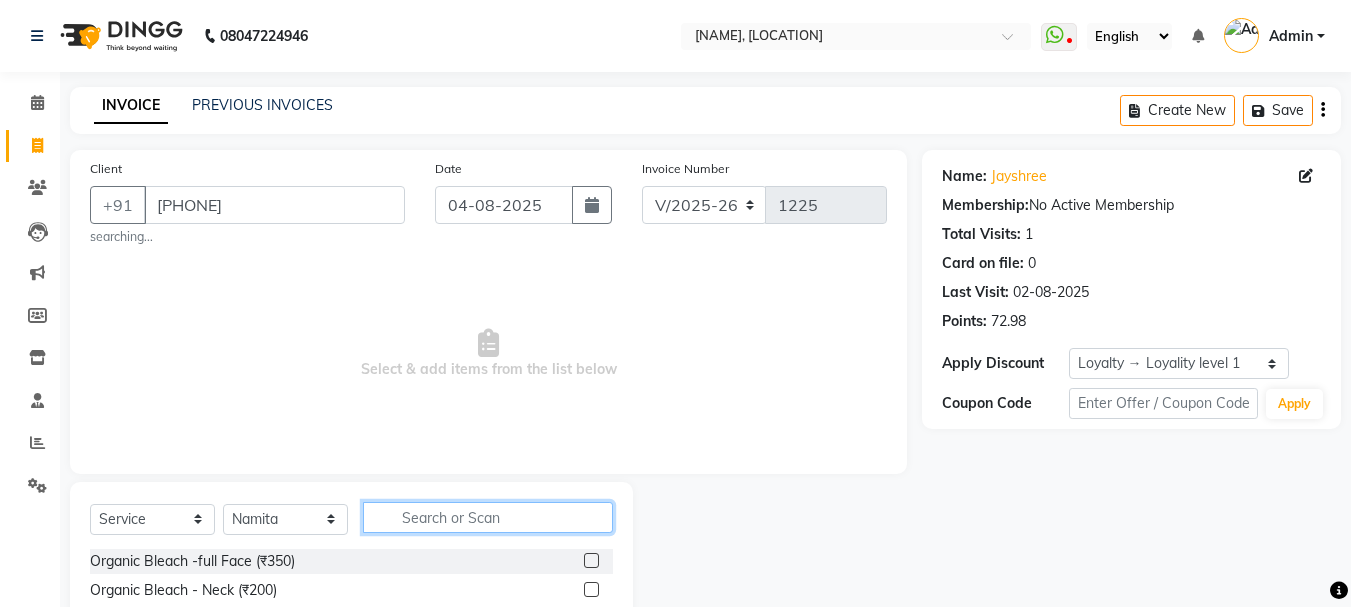 click 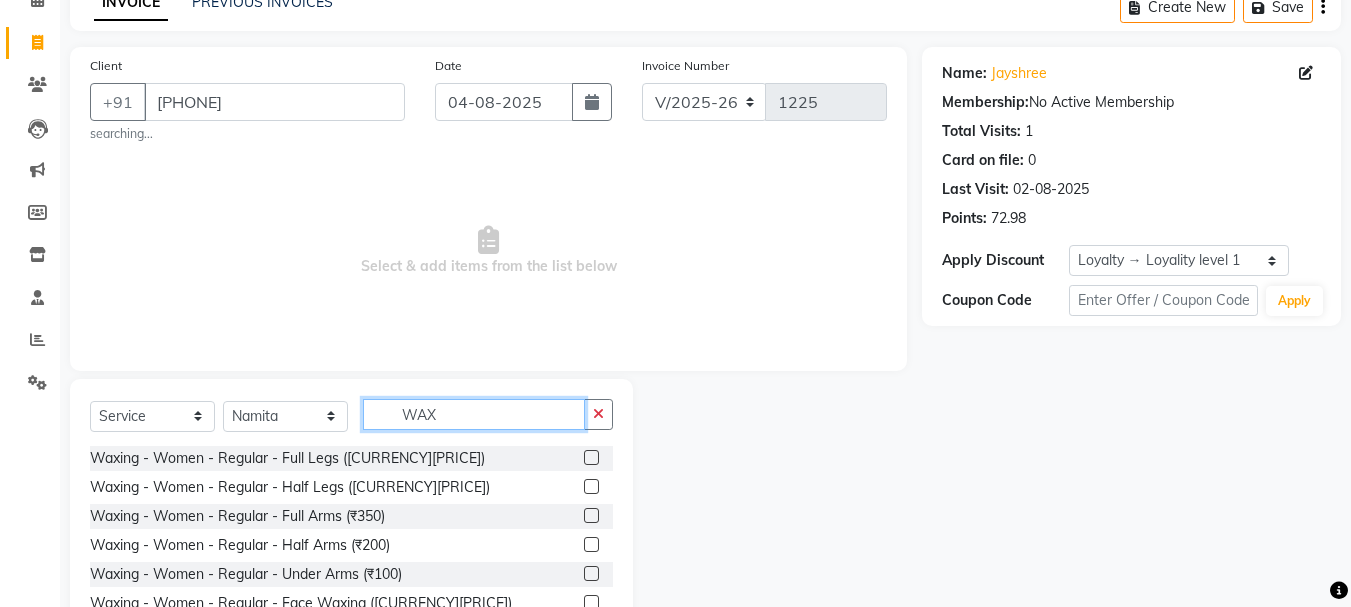 scroll, scrollTop: 200, scrollLeft: 0, axis: vertical 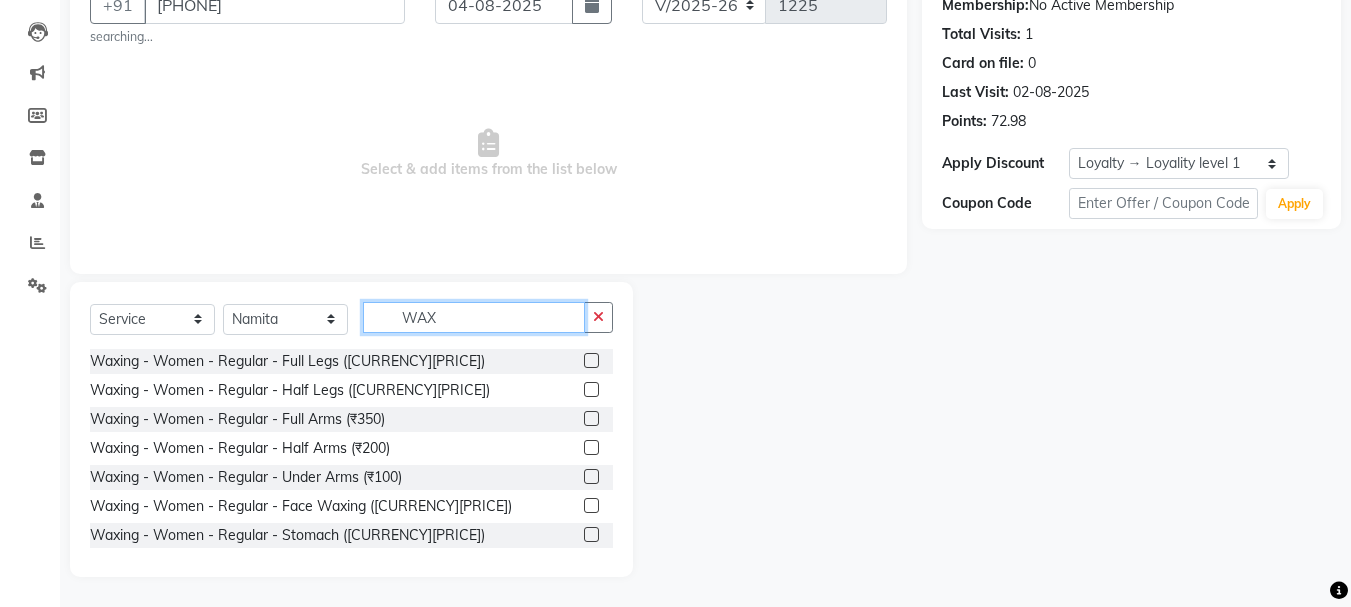 type on "WAX" 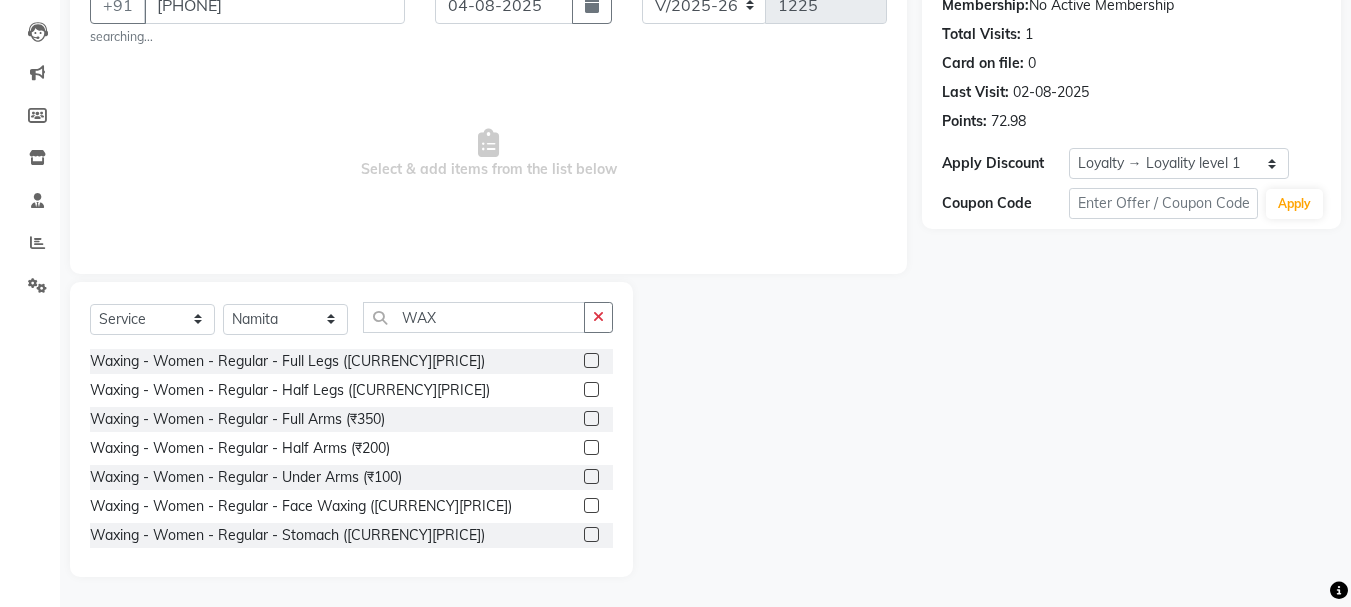 click 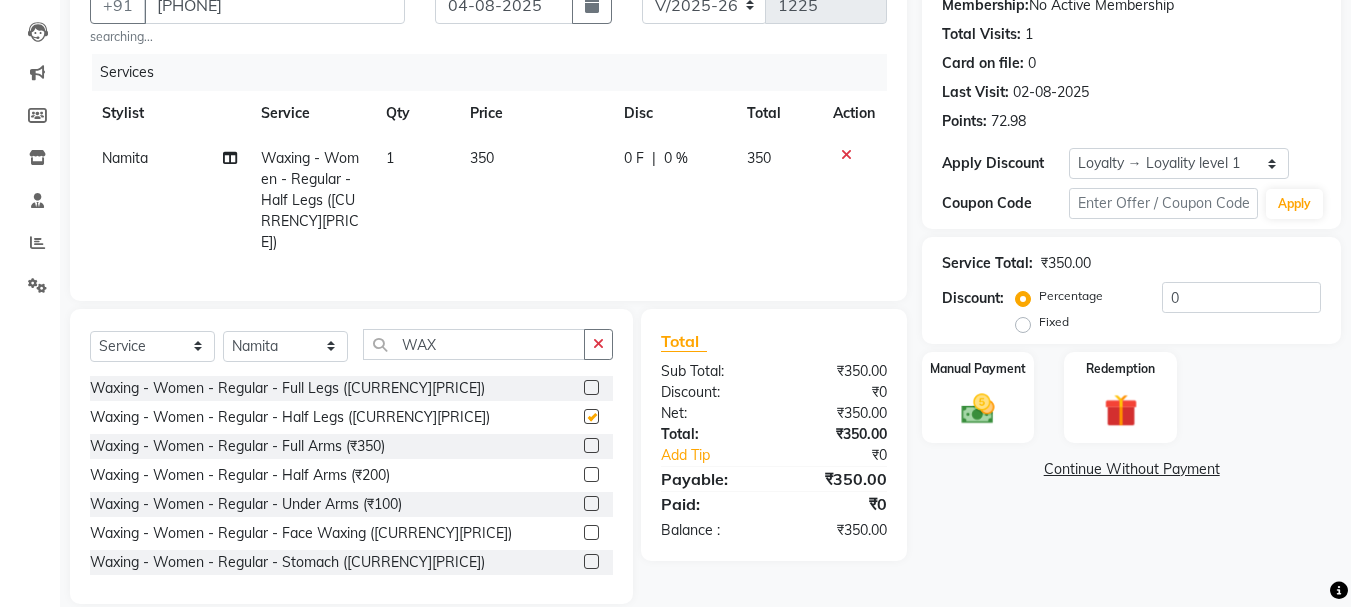 checkbox on "false" 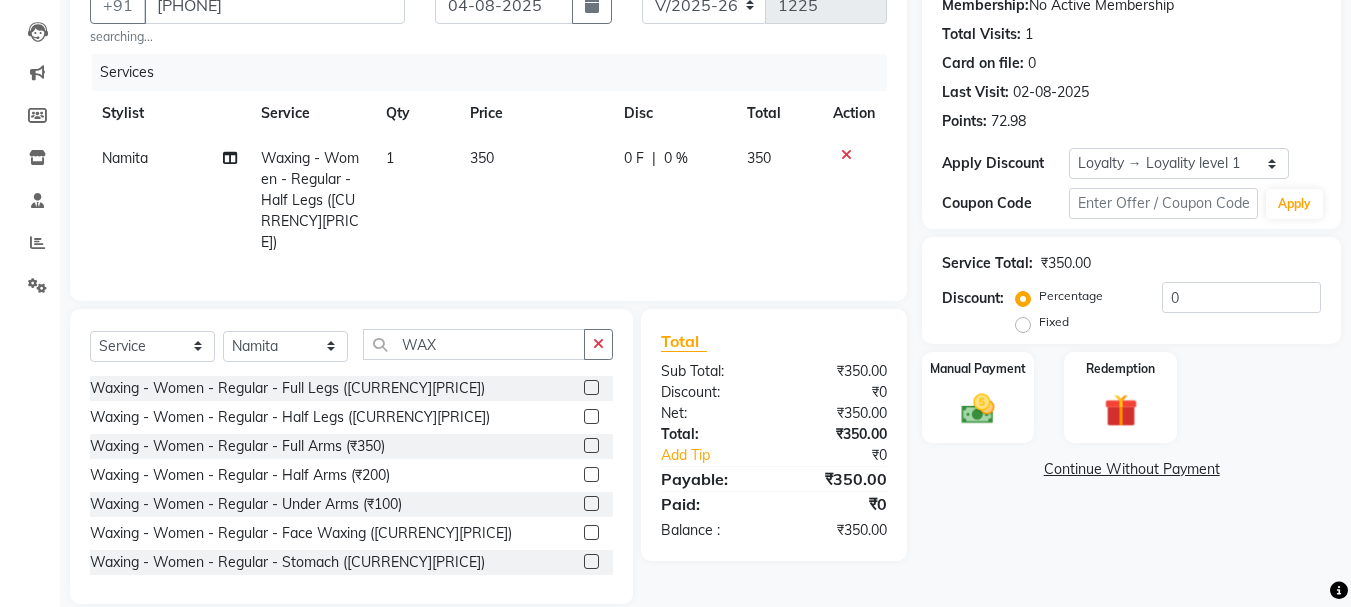 click on "350" 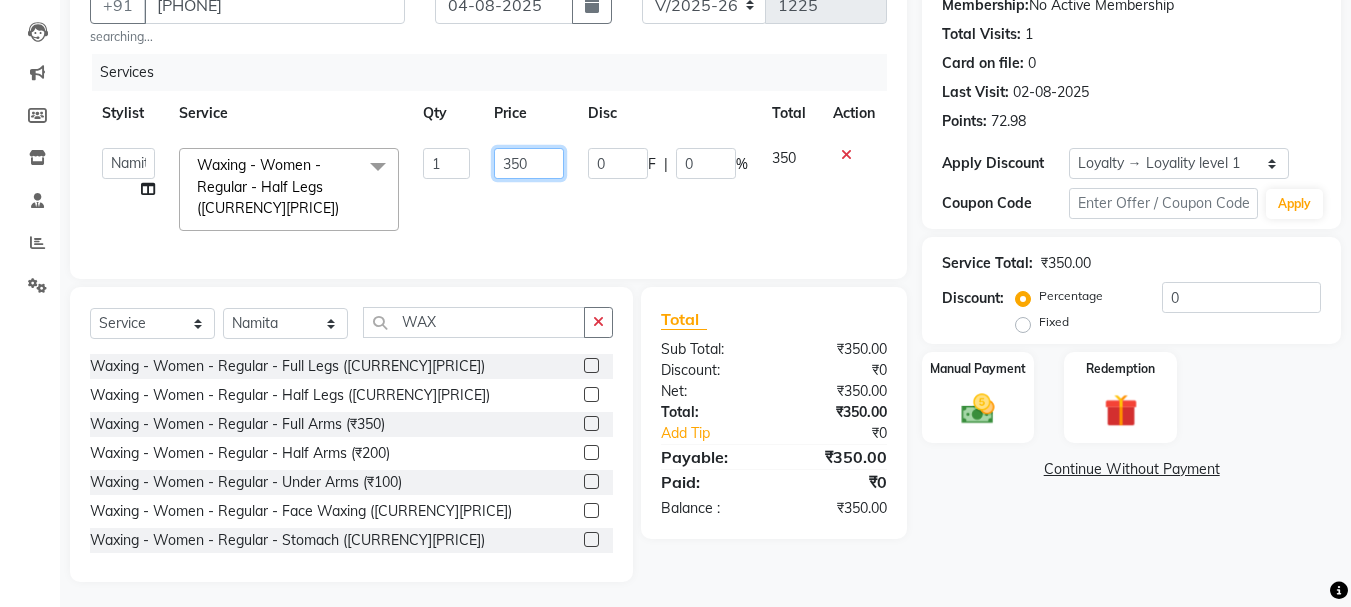 click on "350" 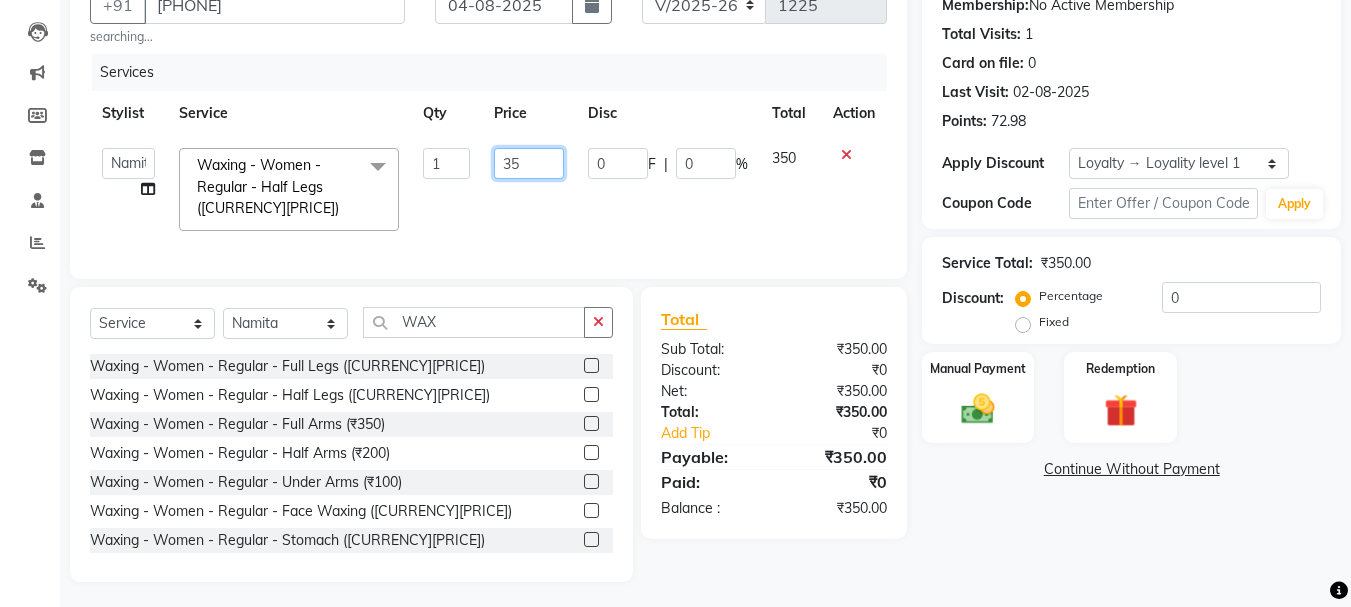 type on "3" 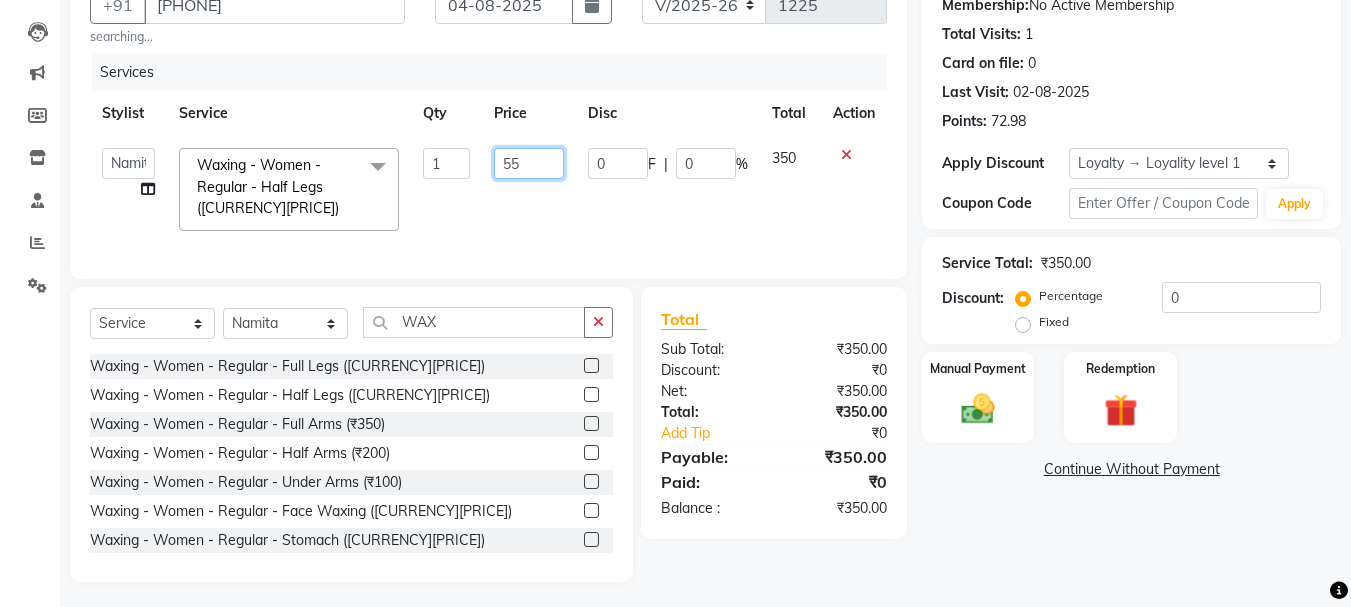 type on "550" 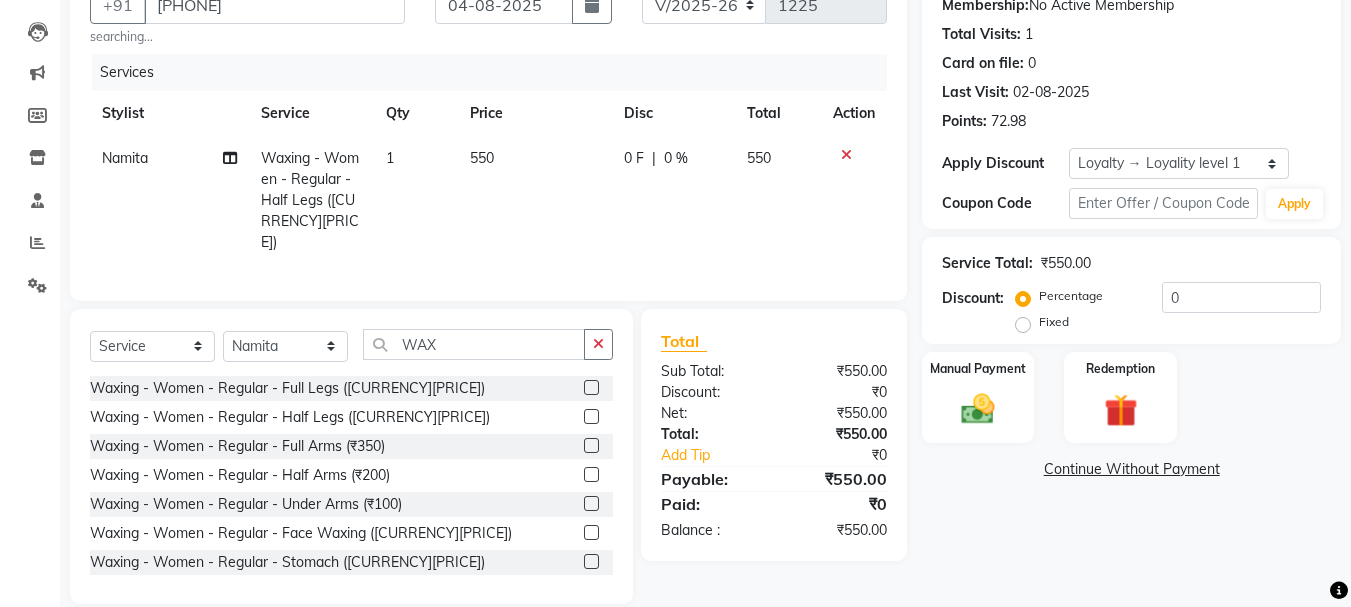 click on "[FIRST] Split Commission" 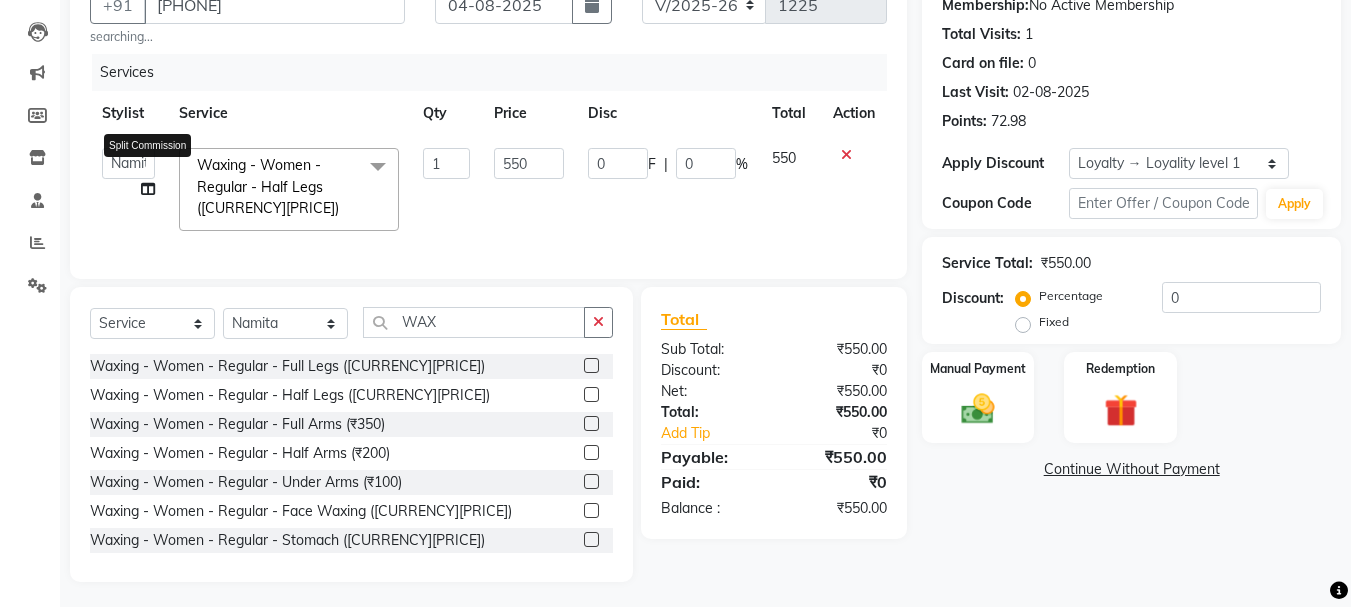 click 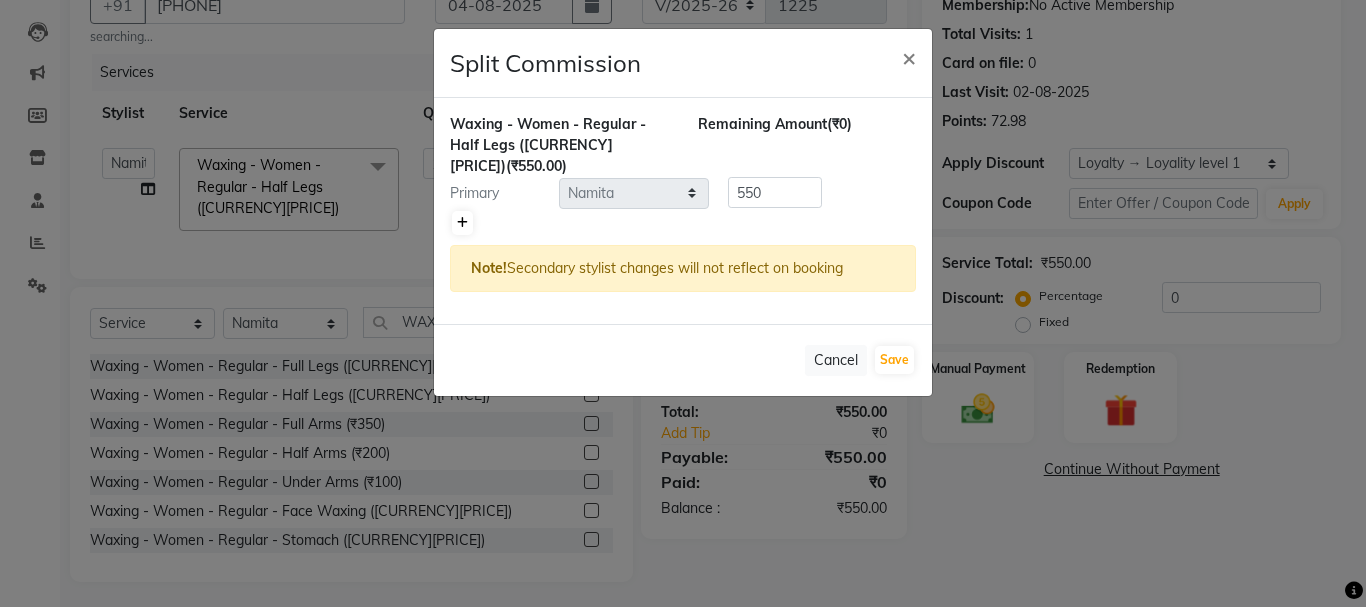 click 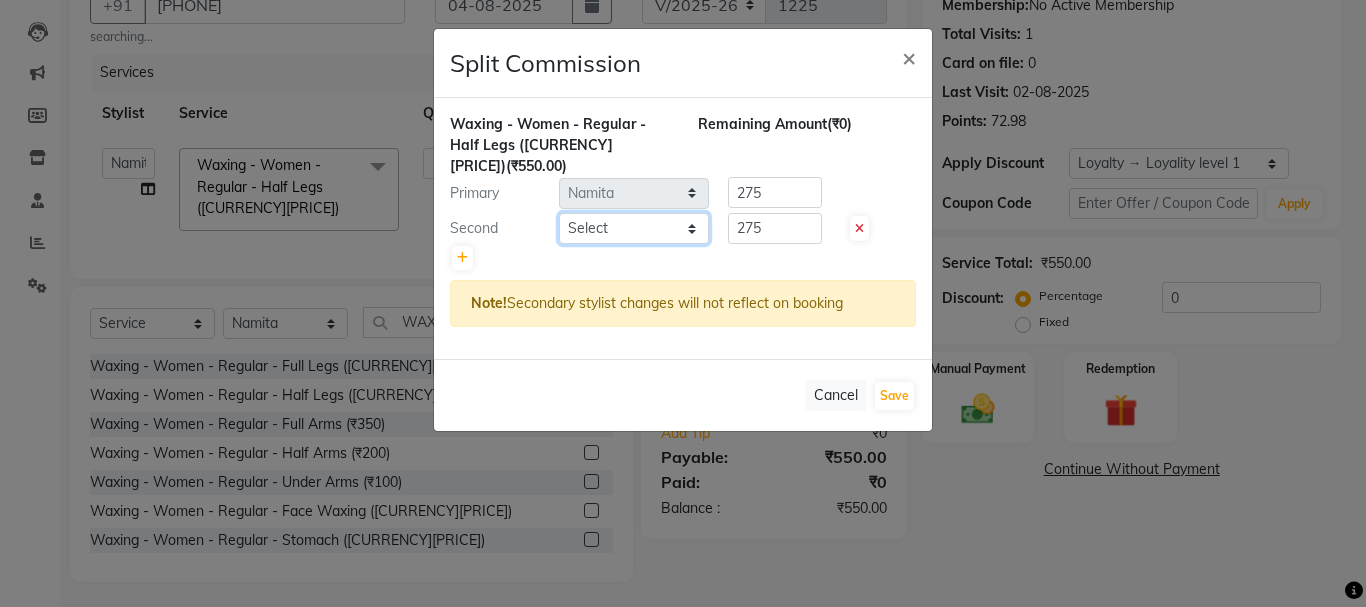 click on "Select  [FIRST]   [FIRST]   [FIRST]    [FIRST]    [FIRST]    [FIRST]    [FIRST]    [FIRST]   [FIRST]    [FIRST]   [FIRST]   [FIRST]   [FIRST]   [FIRST]" 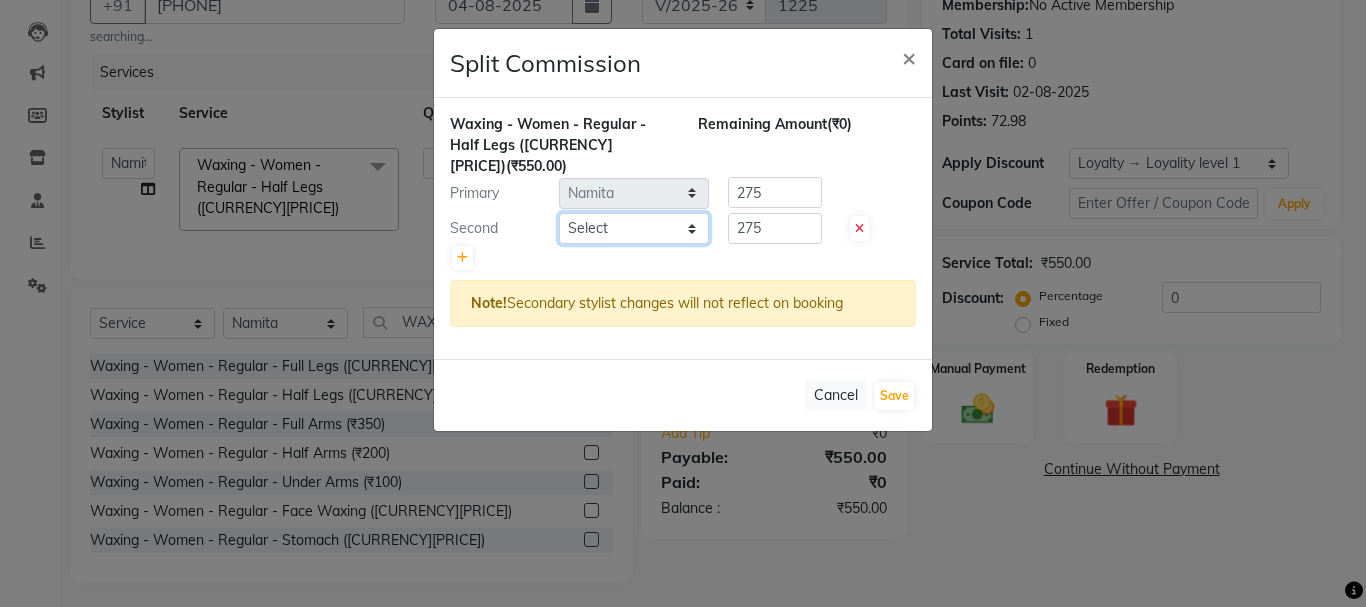 select on "60570" 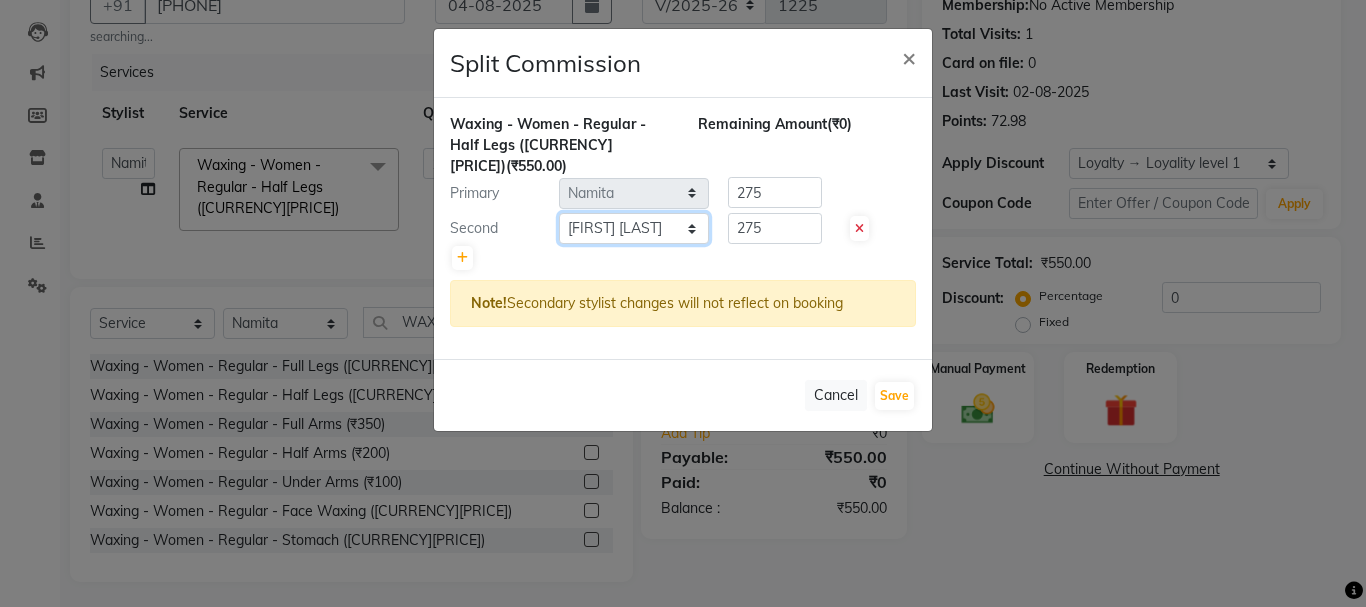 click on "Select  [FIRST]   [FIRST]   [FIRST]    [FIRST]    [FIRST]    [FIRST]    [FIRST]    [FIRST]   [FIRST]    [FIRST]   [FIRST]   [FIRST]   [FIRST]   [FIRST]" 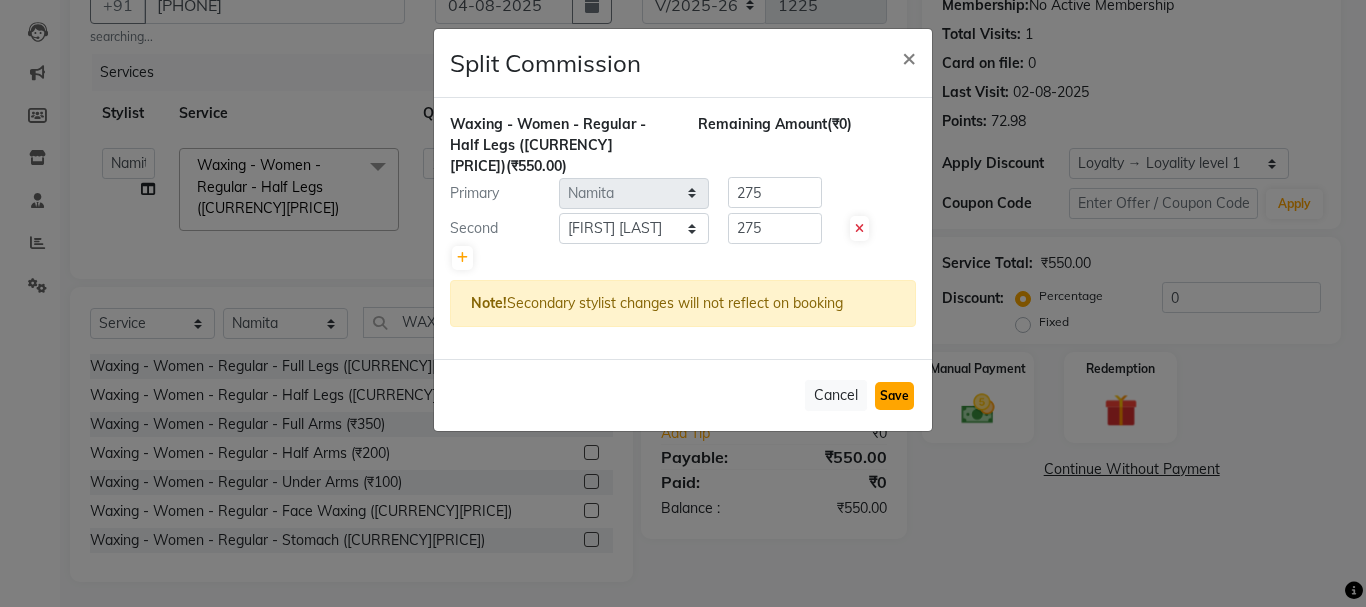 click on "Save" 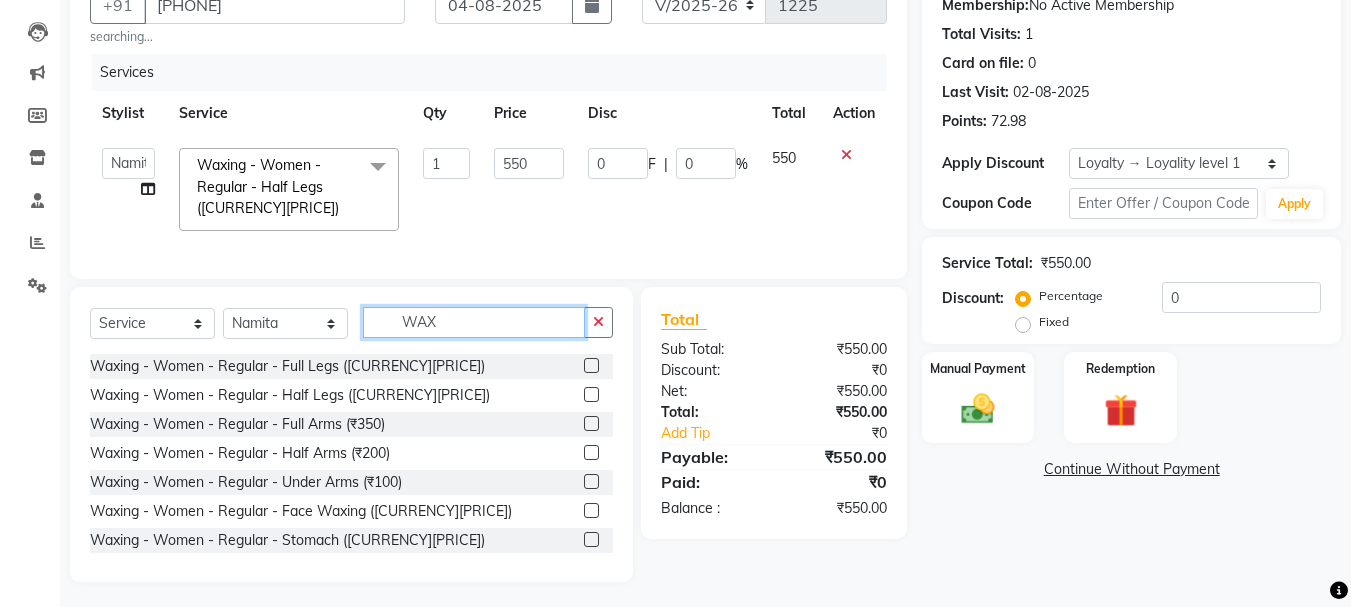 click on "WAX" 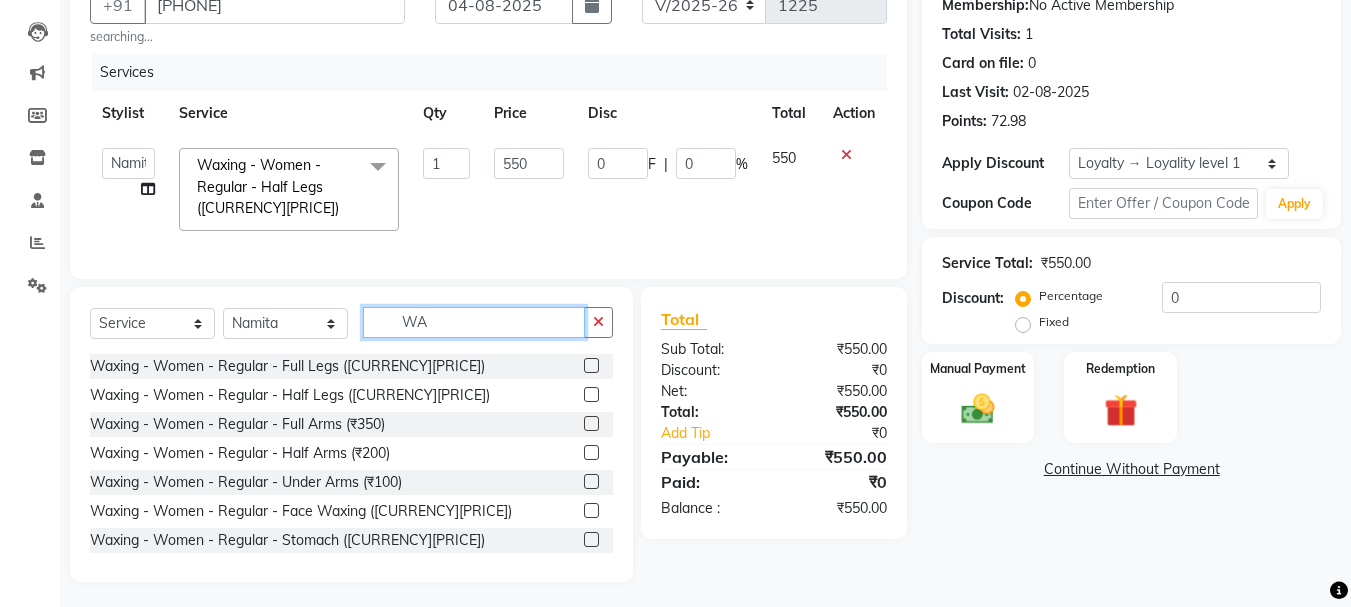 type on "W" 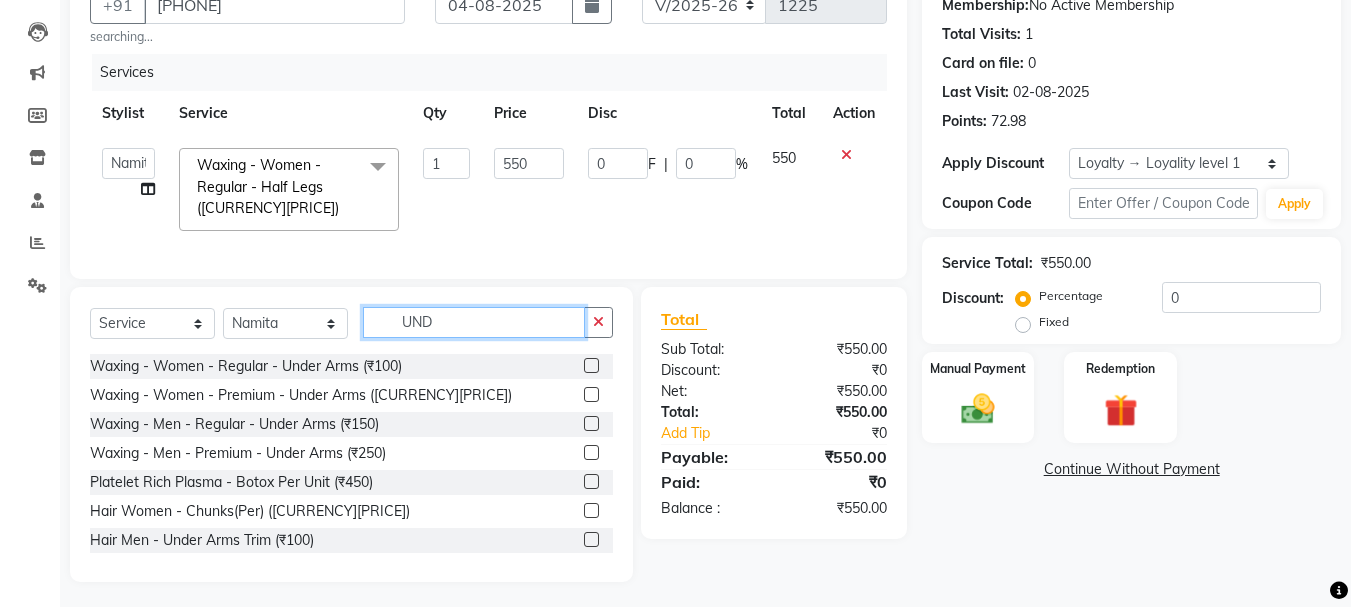 scroll, scrollTop: 194, scrollLeft: 0, axis: vertical 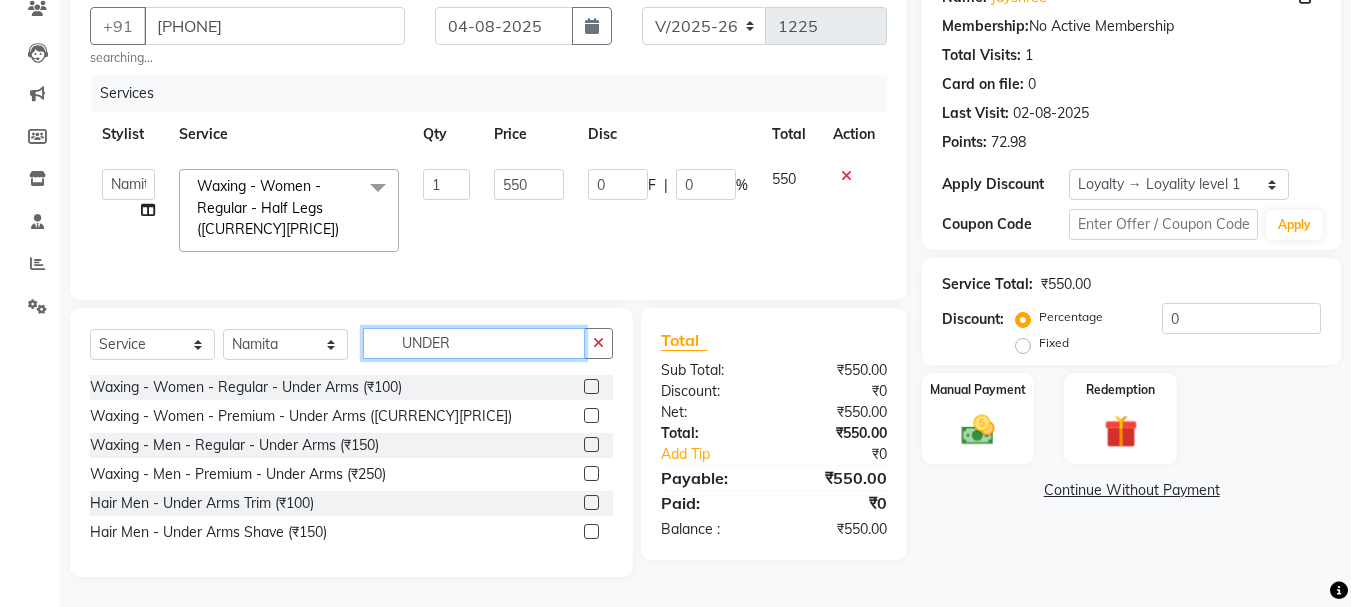 type on "UNDER" 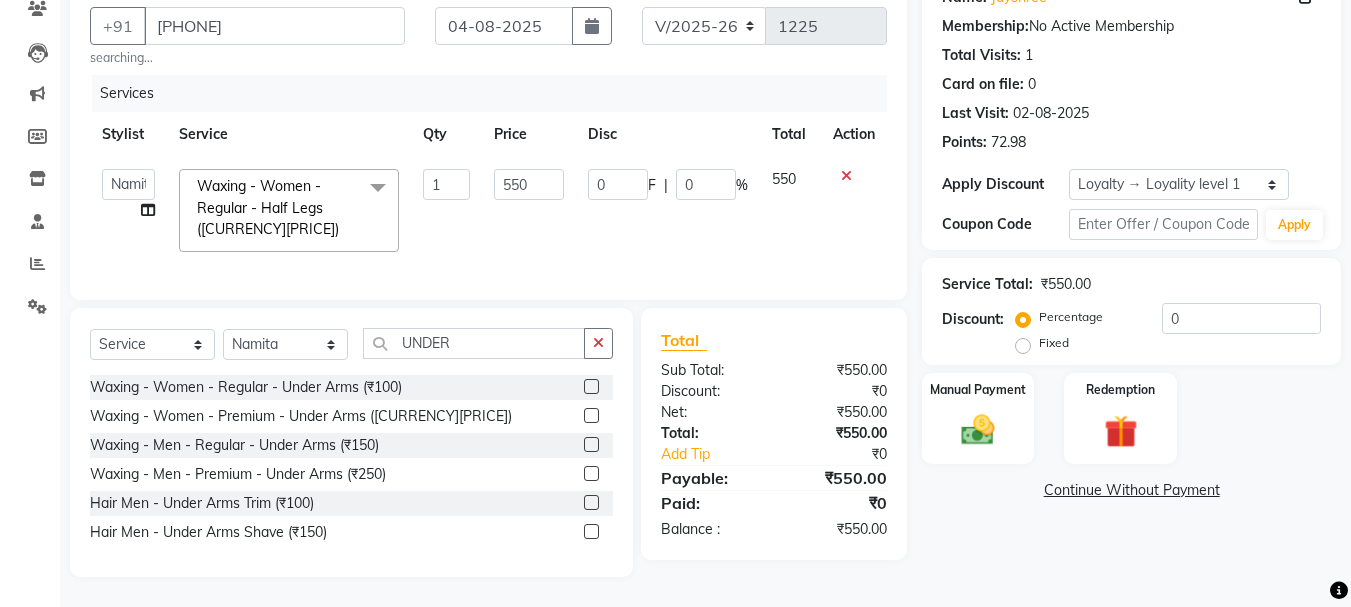 click 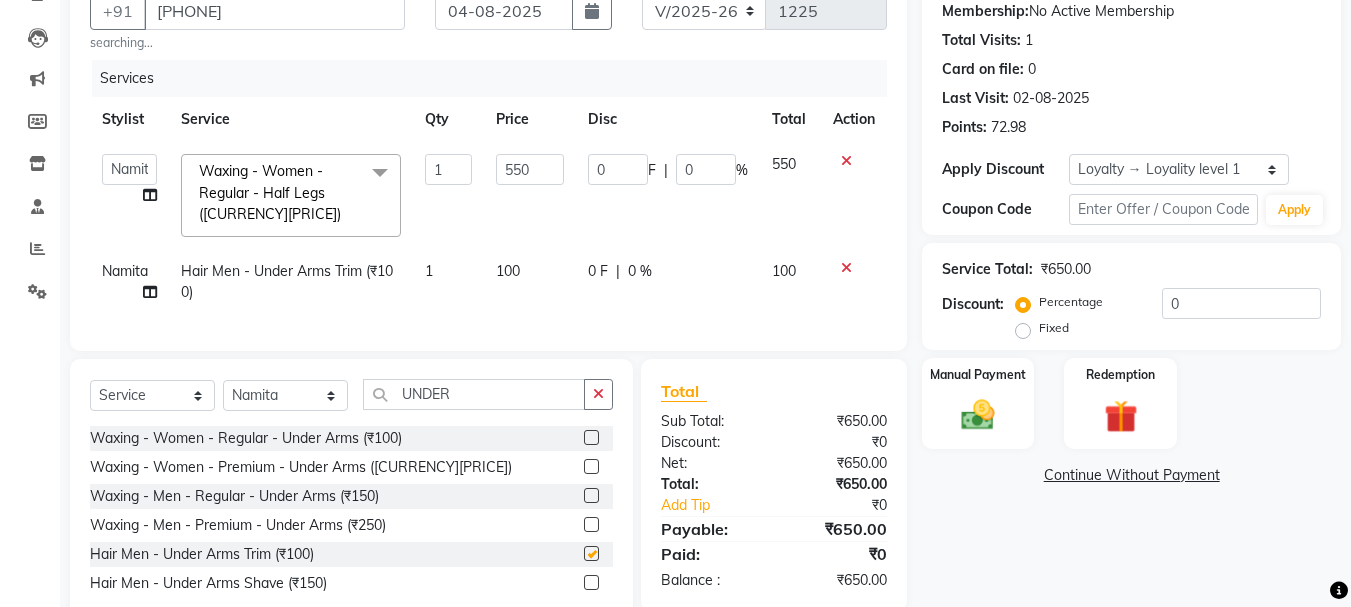 checkbox on "false" 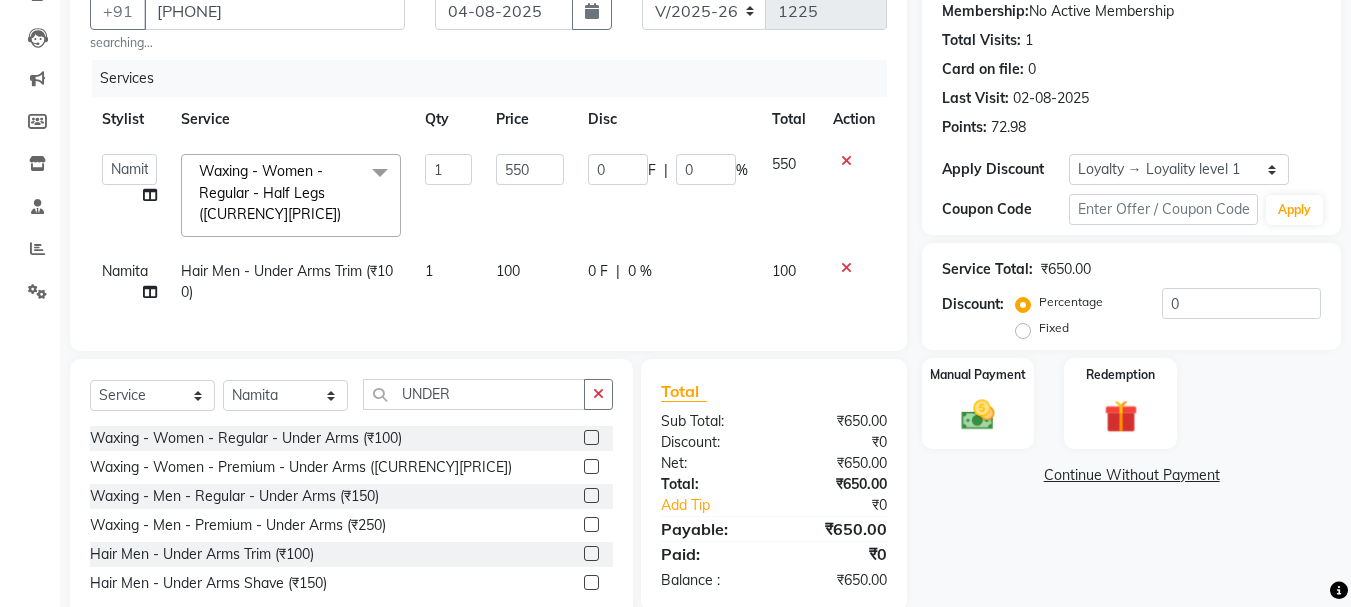 click on "100" 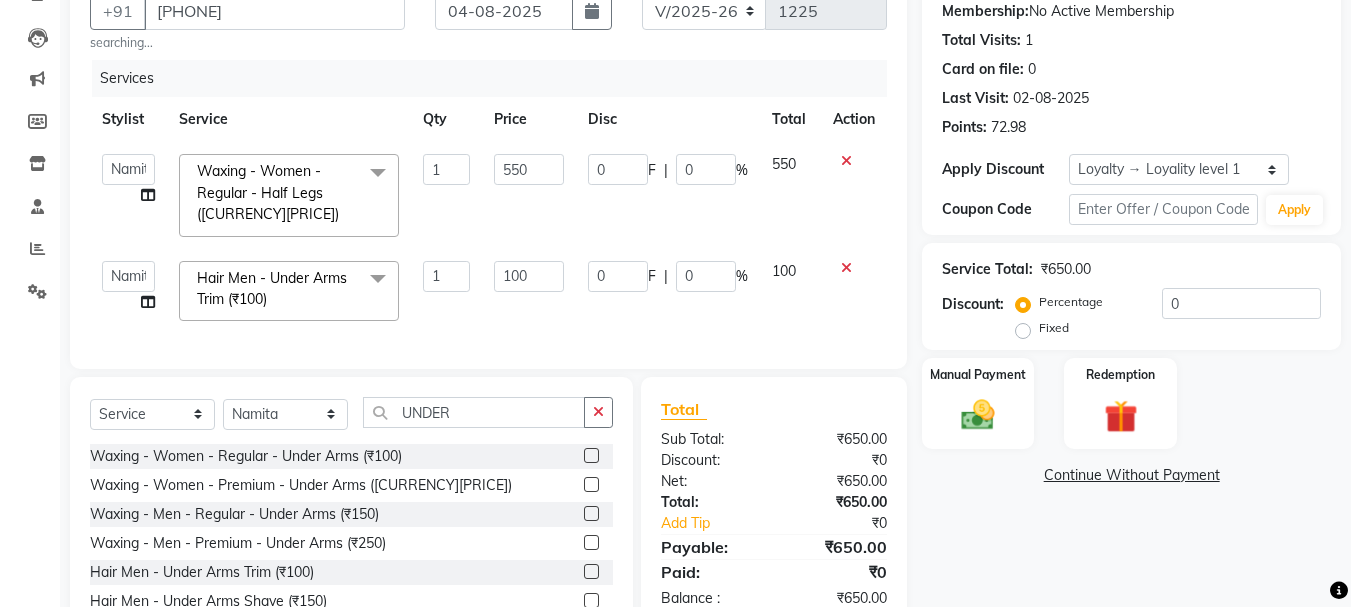 click on "100" 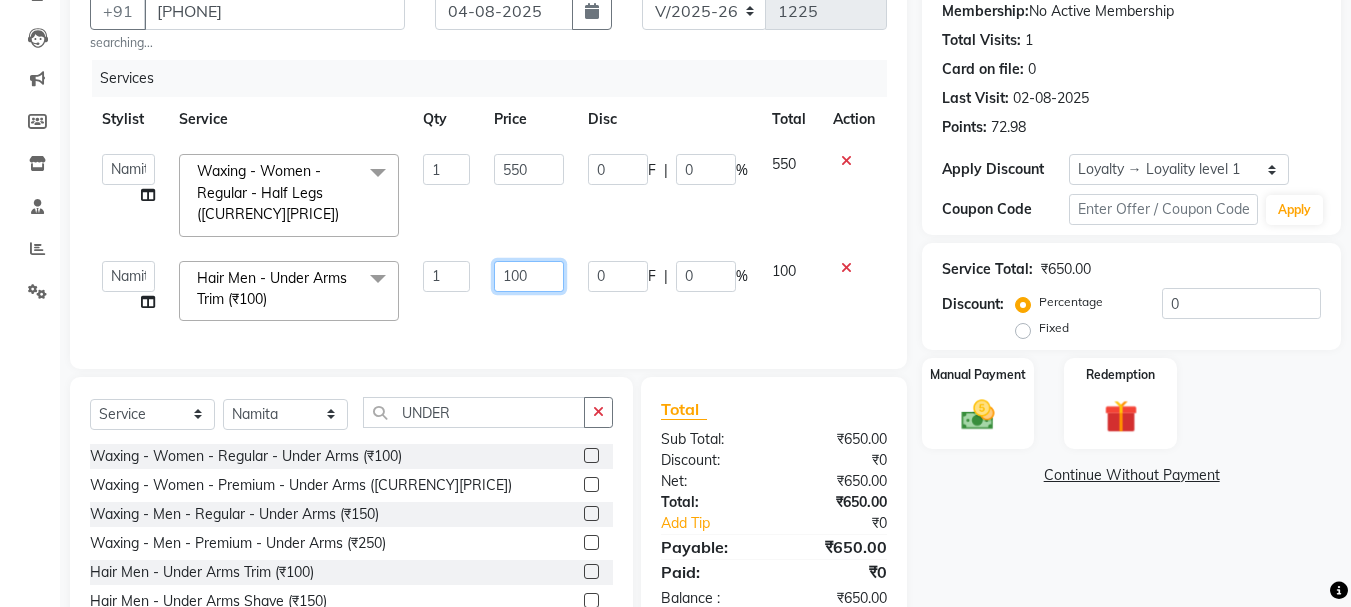 click on "100" 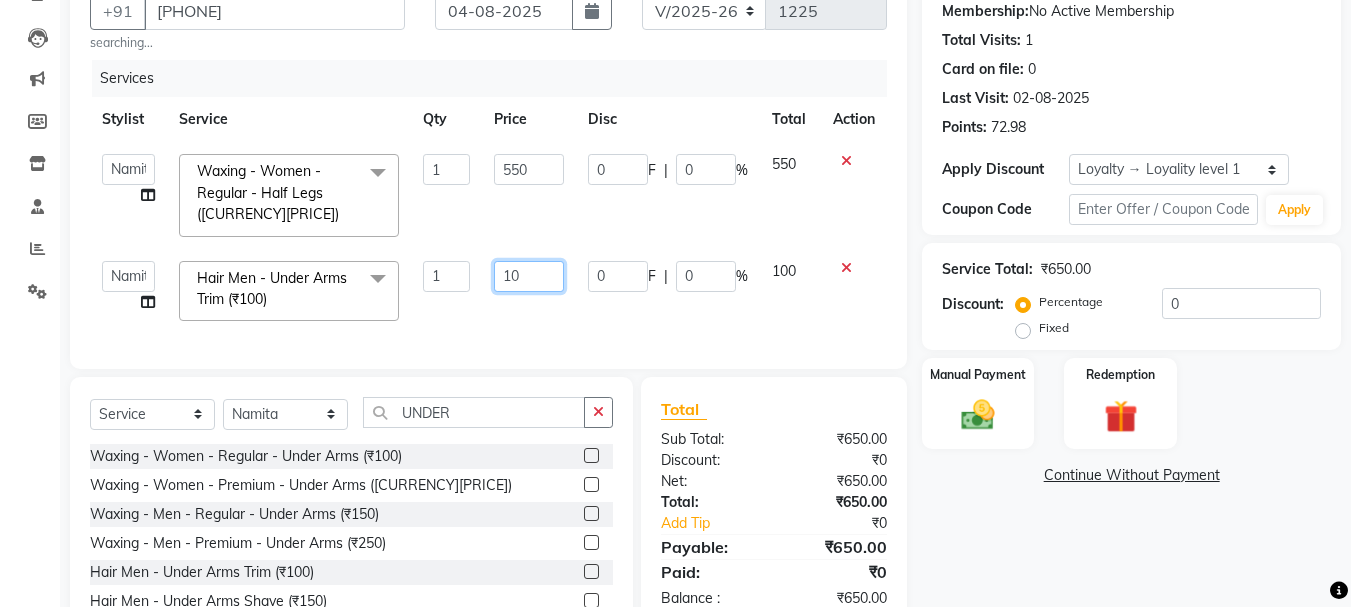 type on "1" 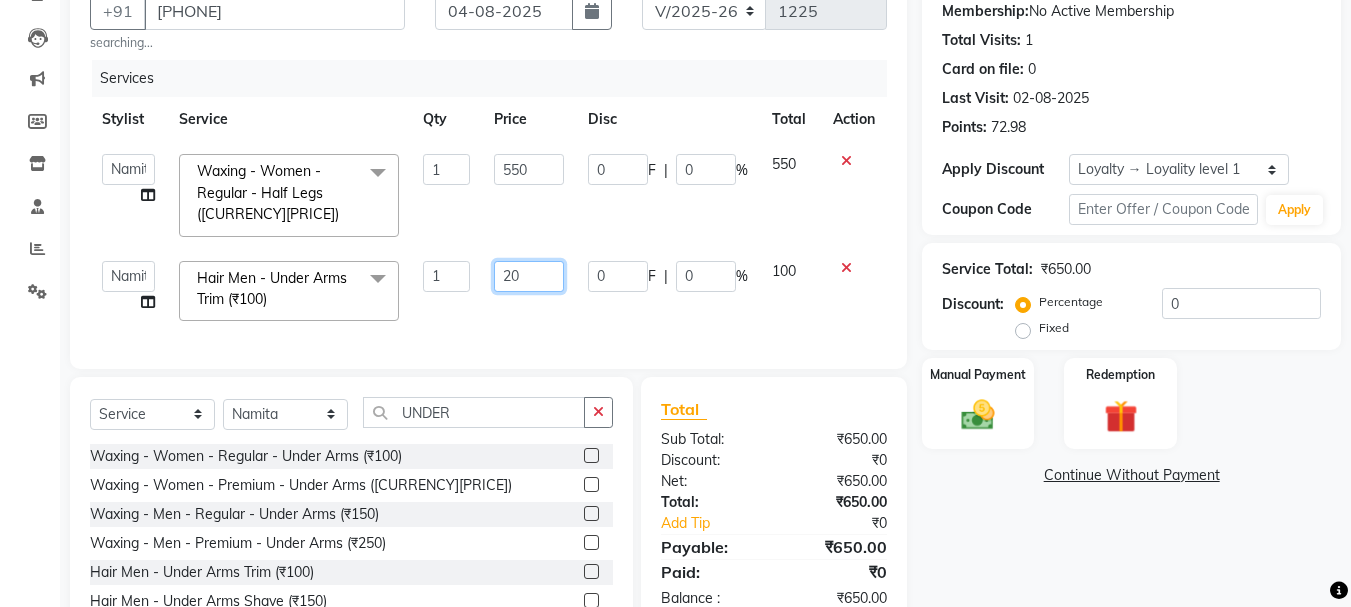 type on "200" 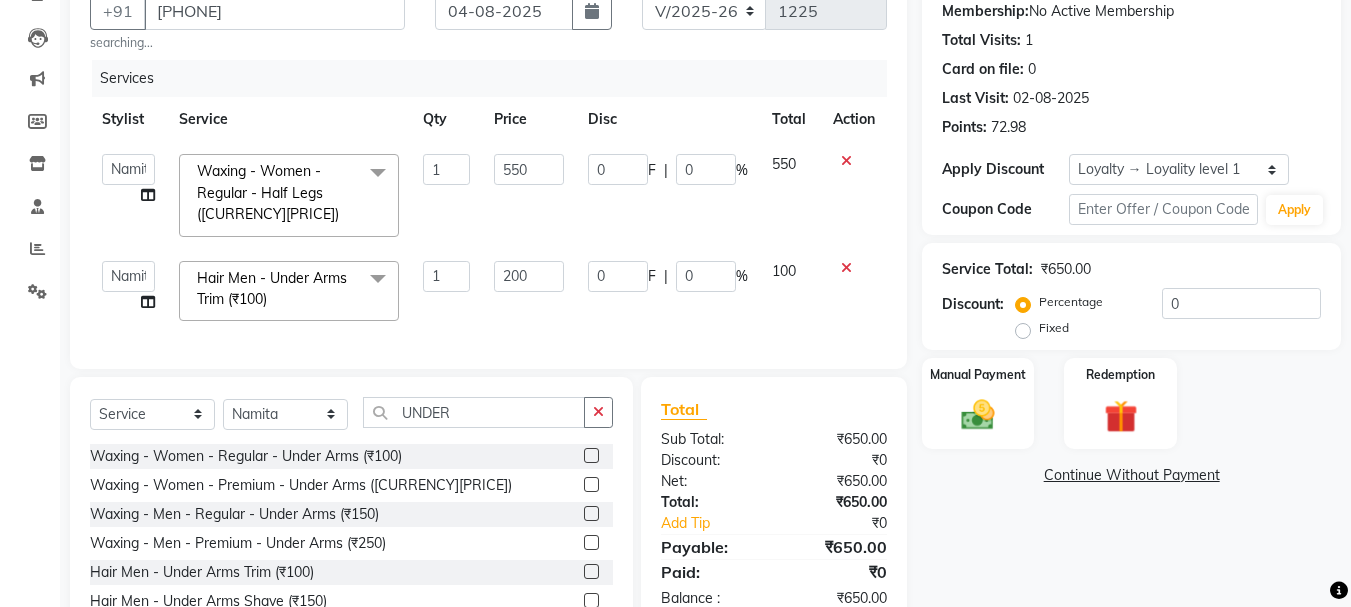 click on "1" 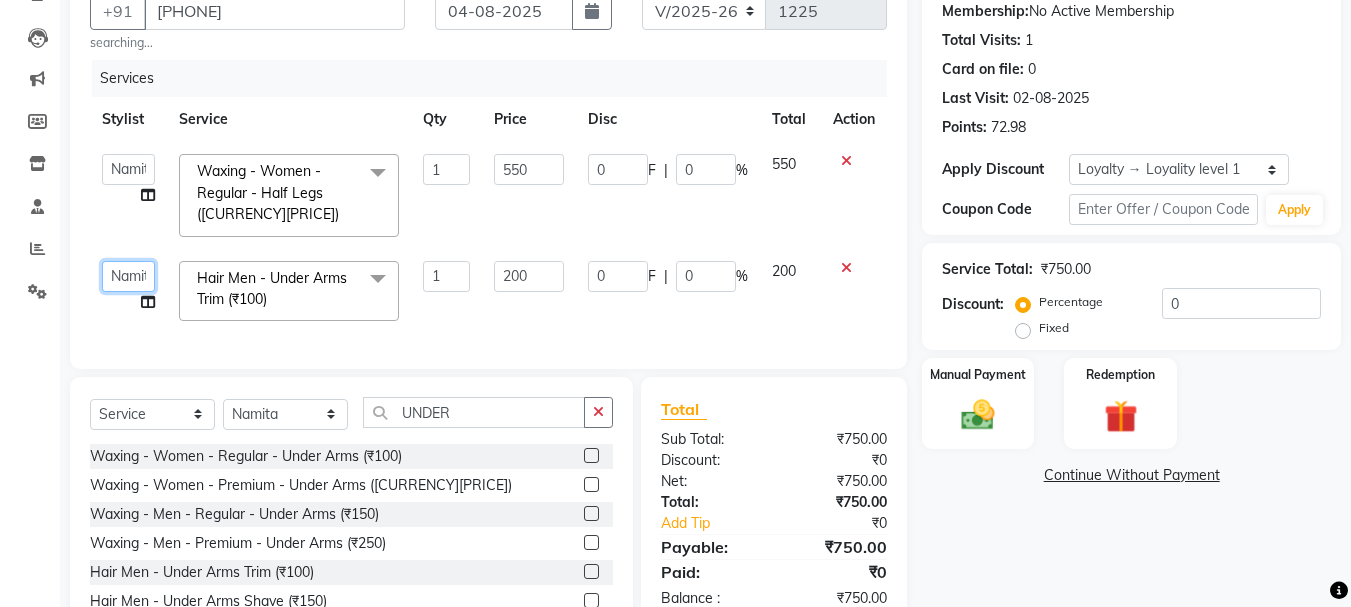 click on "[FIRST]   [FIRST]   [FIRST]    [FIRST]    [FIRST]    [FIRST]    [FIRST]    [FIRST]   [FIRST]    [FIRST]   [FIRST]   [FIRST]   [FIRST]   [FIRST]" 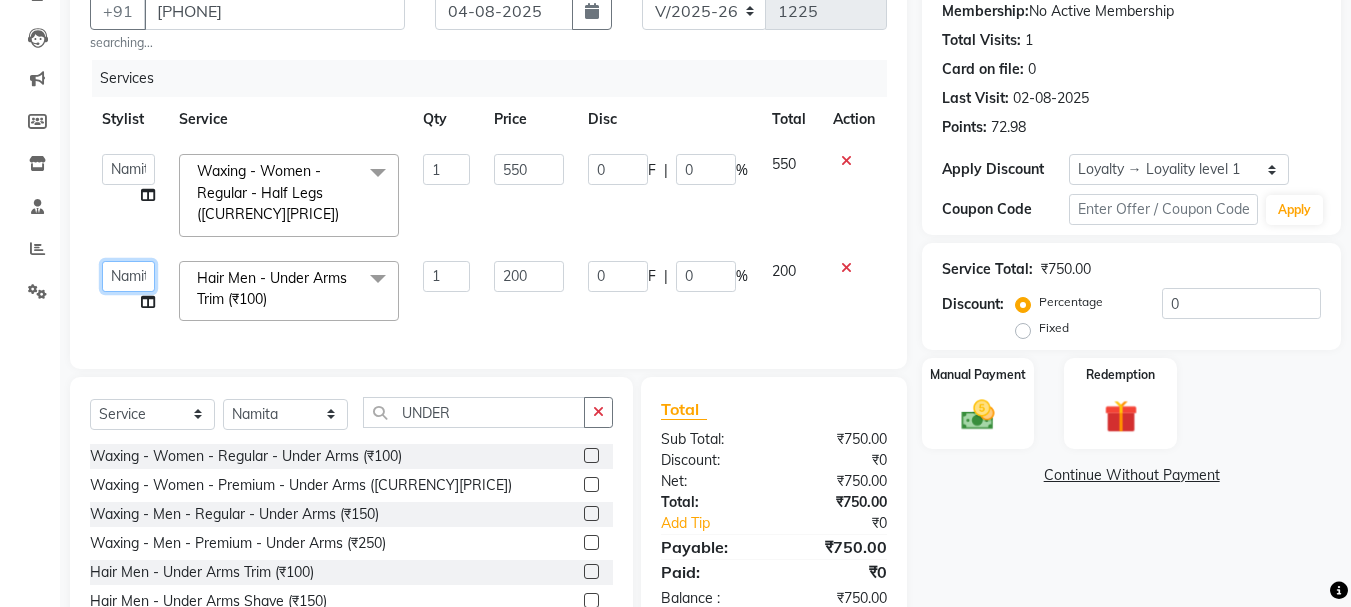 click on "[FIRST]   [FIRST]   [FIRST]    [FIRST]    [FIRST]    [FIRST]    [FIRST]    [FIRST]   [FIRST]    [FIRST]   [FIRST]   [FIRST]   [FIRST]   [FIRST]" 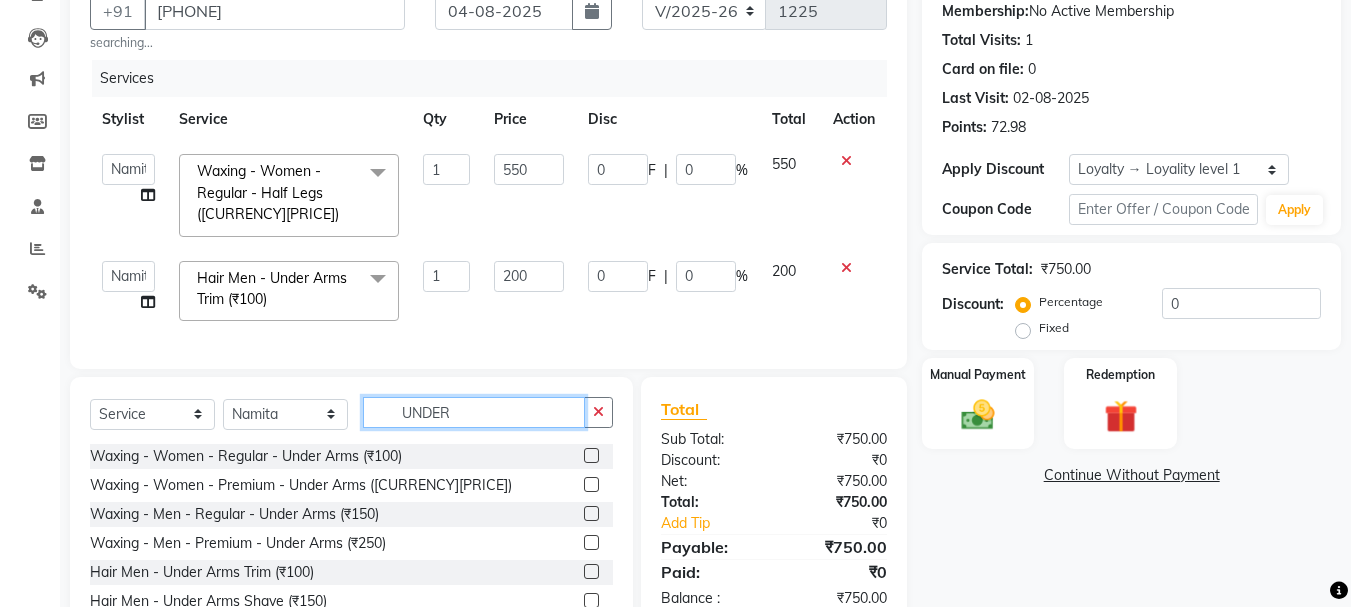 click on "Select Service Product Membership Package Voucher Prepaid Gift Card Select Stylist [NAME] [NAME] [NAME] [NAME] [NAME] [NAME] [NAME] [NAME] [NAME] [NAME] [NAME] [NAME] [NAME] [NAME] [NAME] Waxing - Women - Regular - Under Arms ([CURRENCY][PRICE]) Waxing - Women - Premium - Under Arms ([CURRENCY][PRICE]) Waxing - Men - Regular - Under Arms ([CURRENCY][PRICE]) Waxing - Men - Premium - Under Arms ([CURRENCY][PRICE]) Hair Men - Under Arms Trim ([CURRENCY][PRICE]) Hair Men - Under Arms Shave ([CURRENCY][PRICE])" 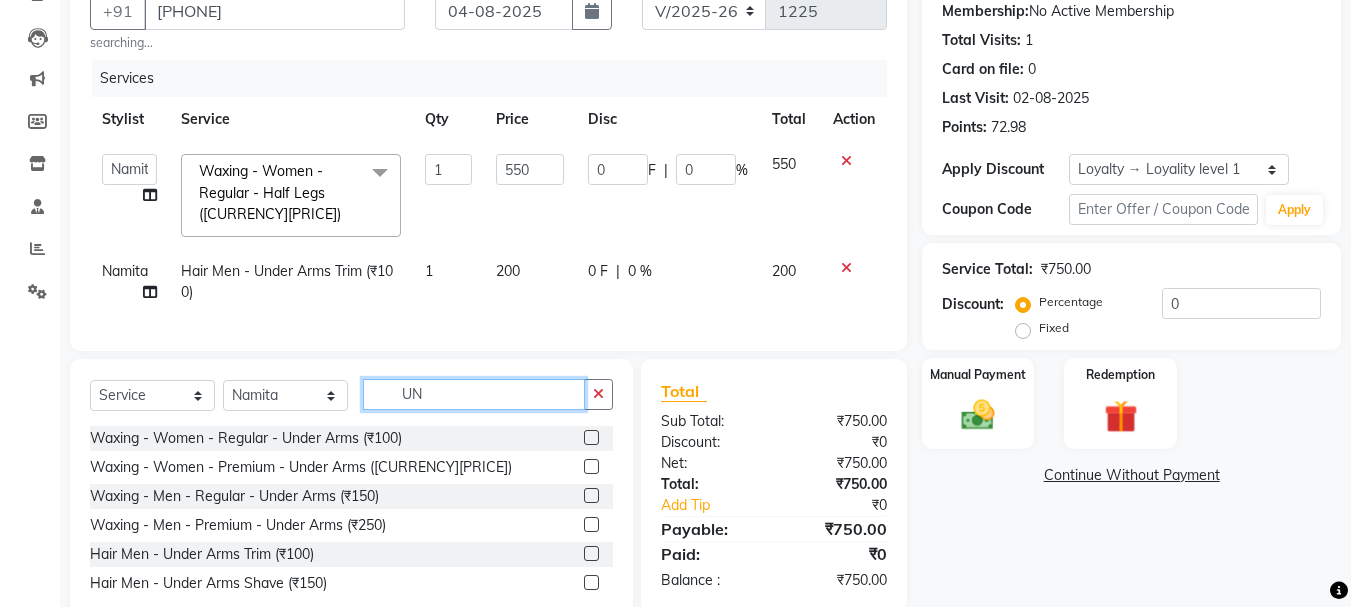 type on "U" 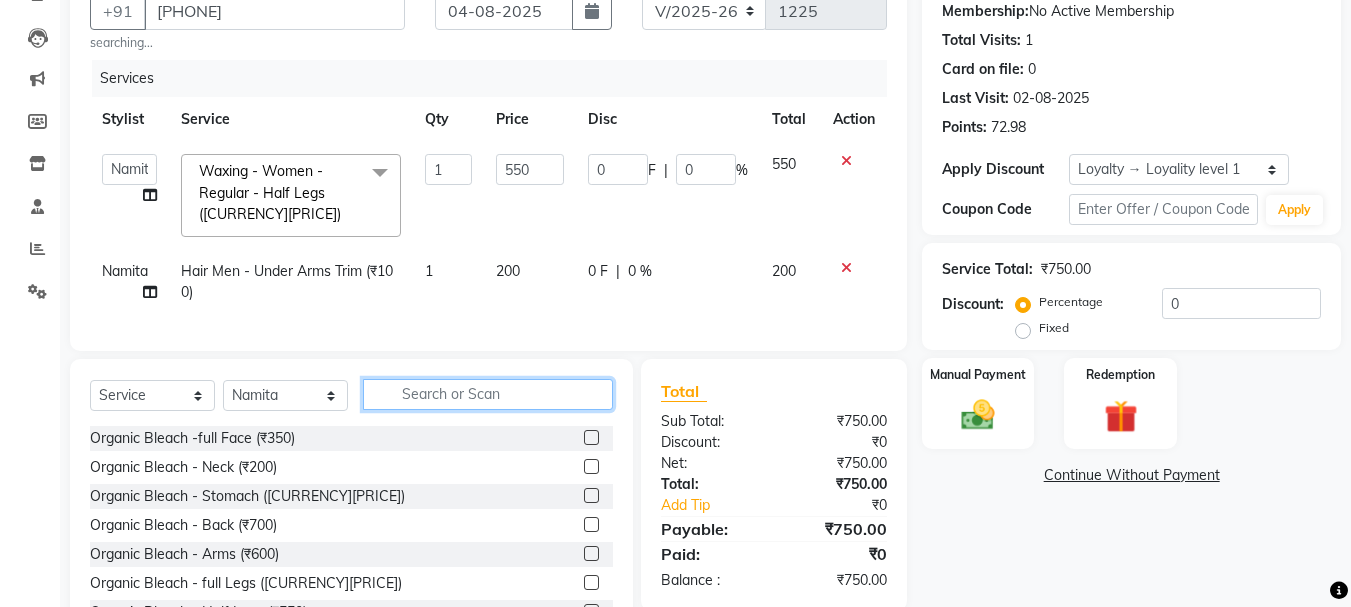 click 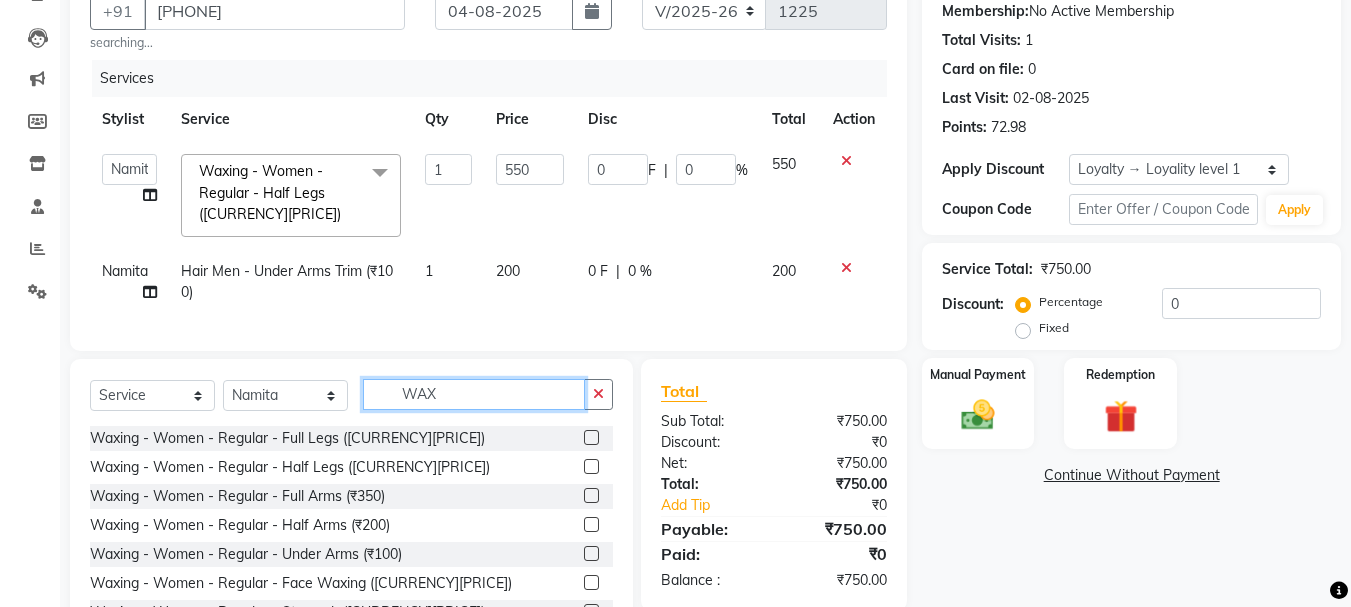 type on "WAX" 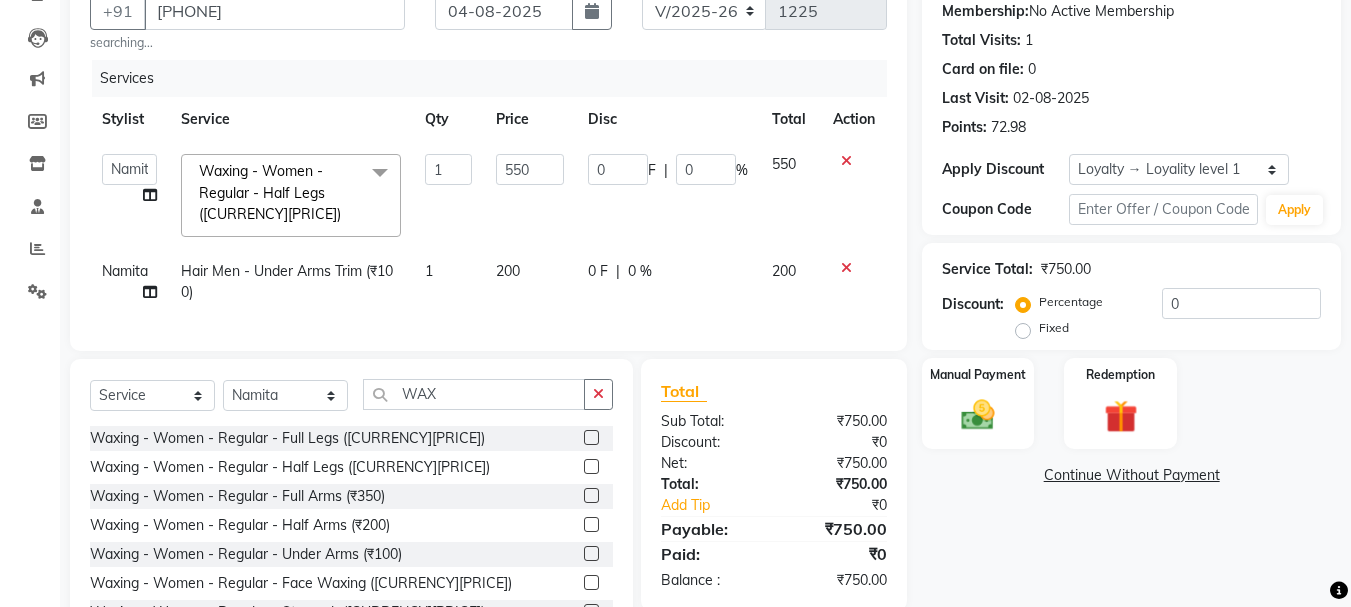 click 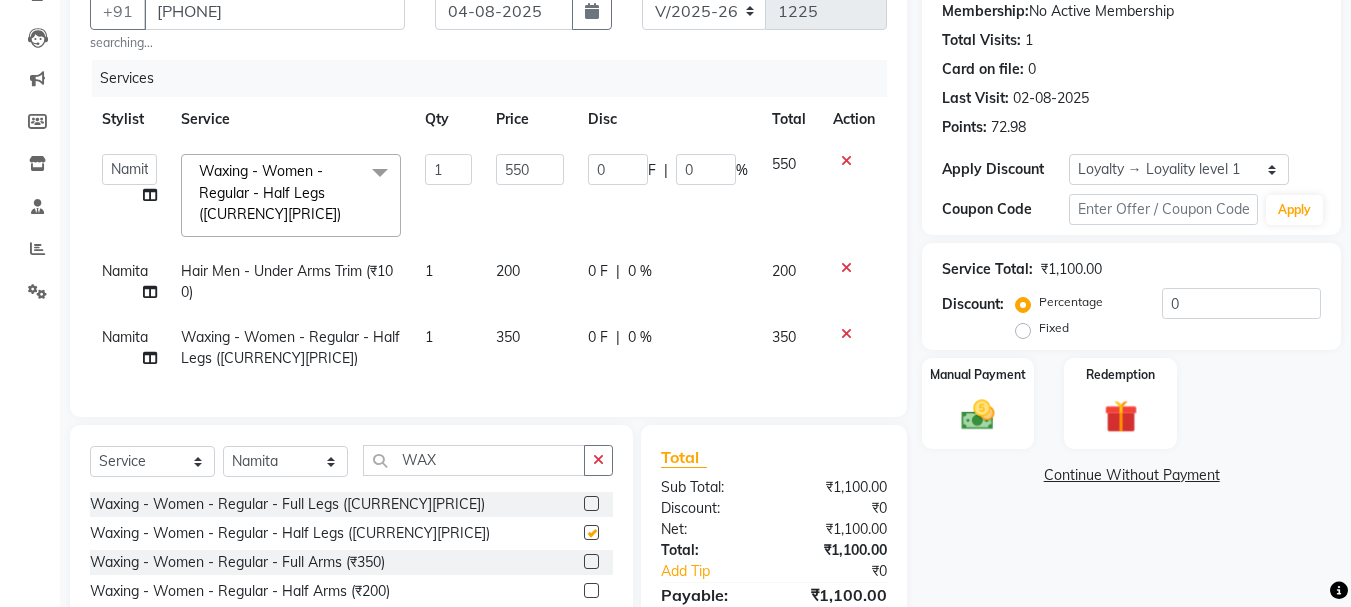 checkbox on "false" 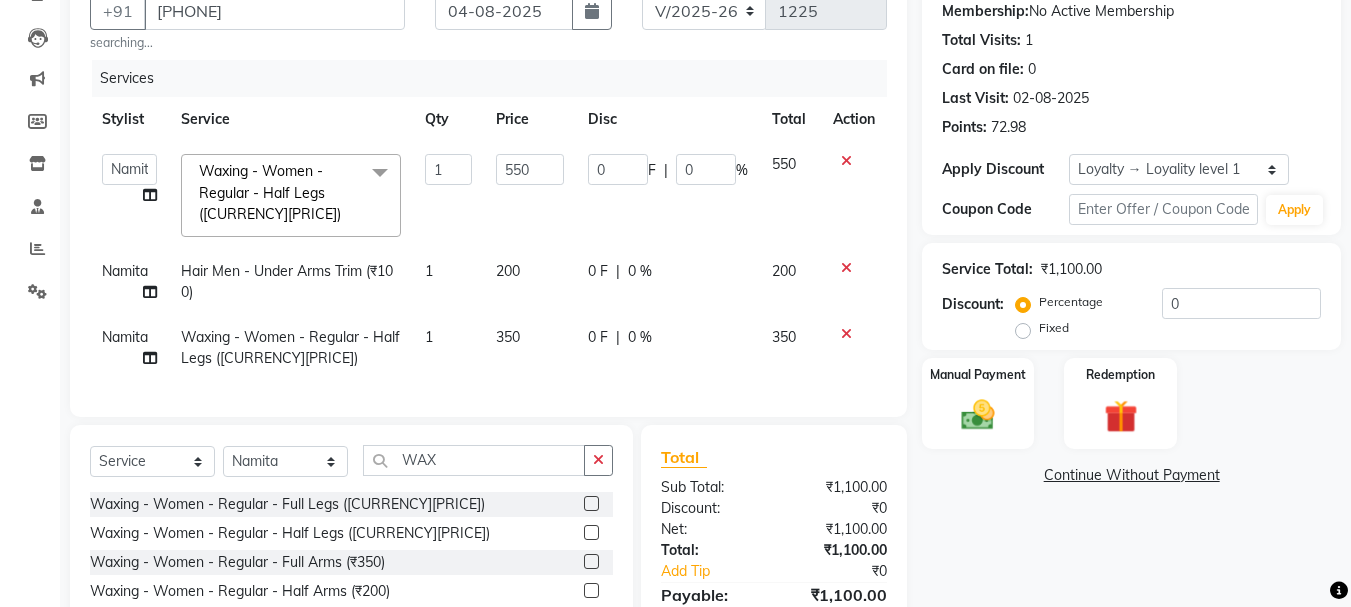 click on "350" 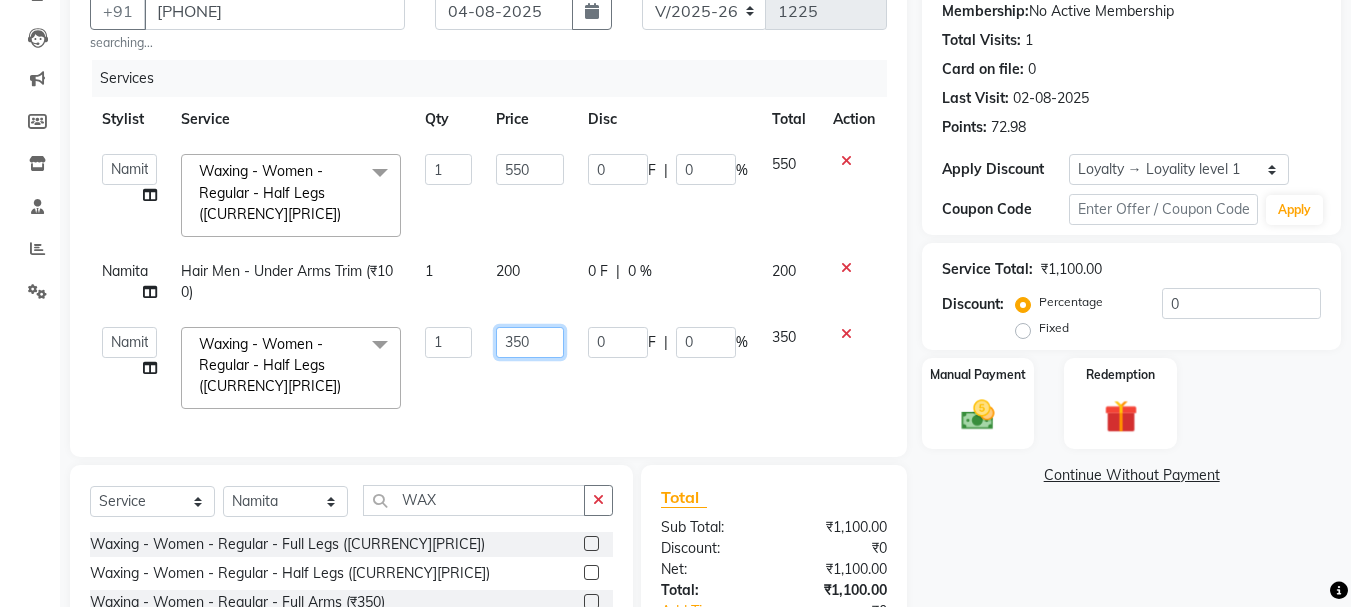 click on "350" 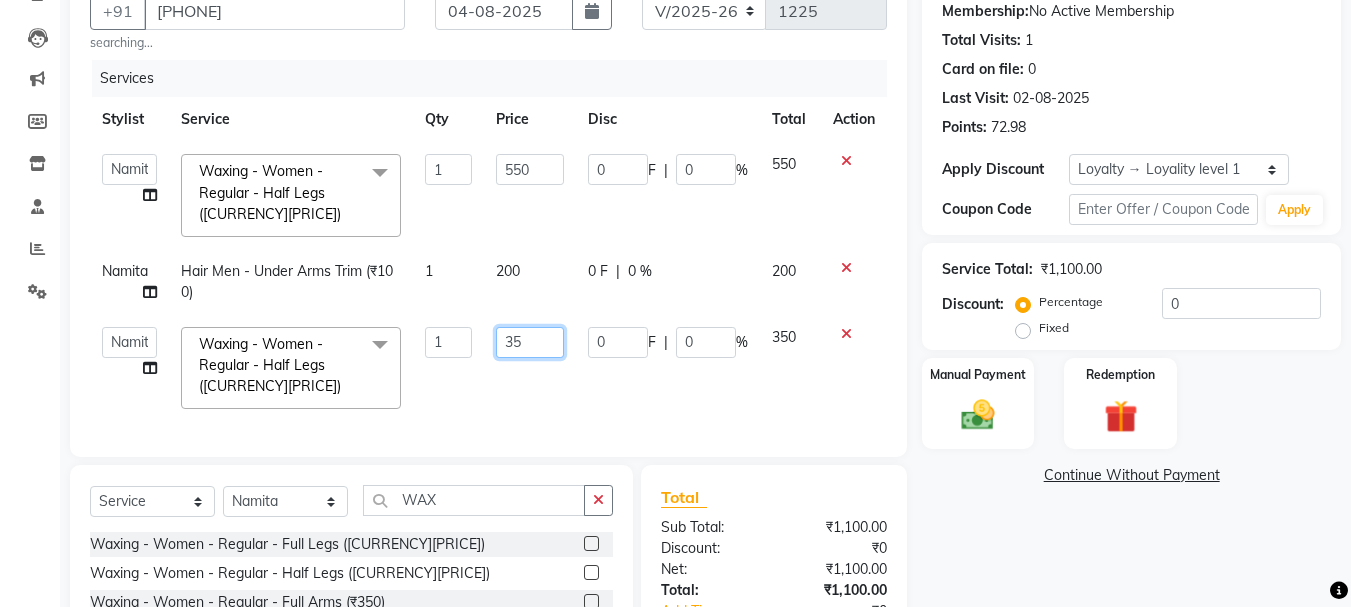 type on "3" 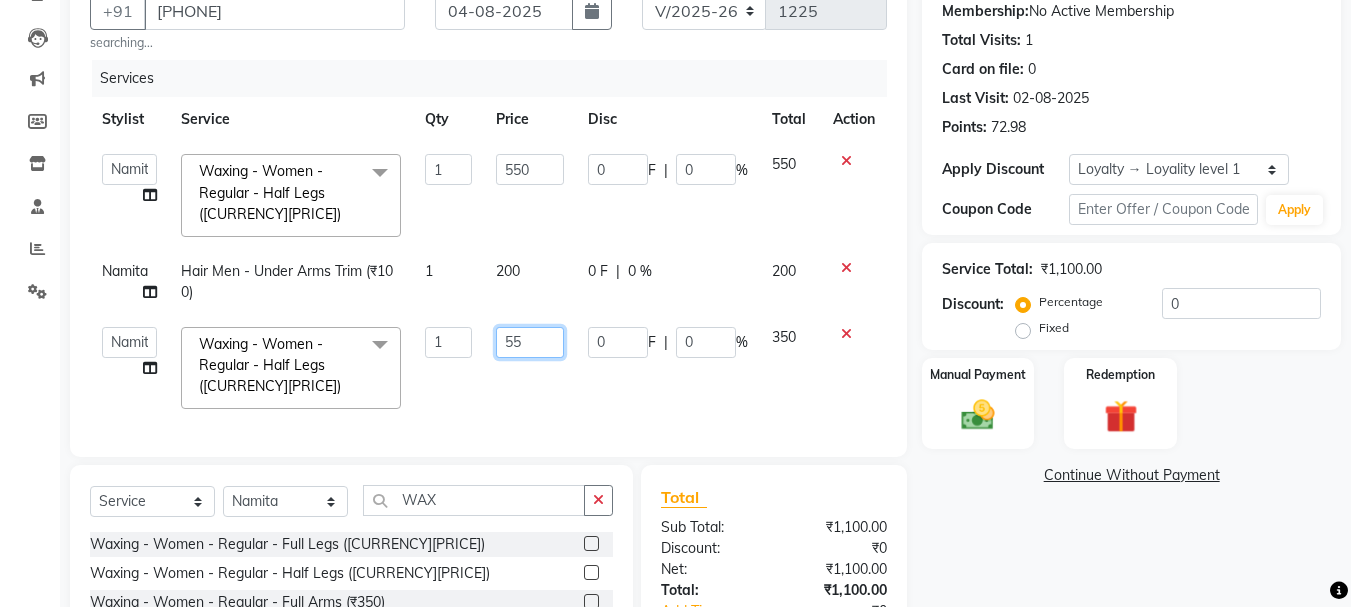 type on "550" 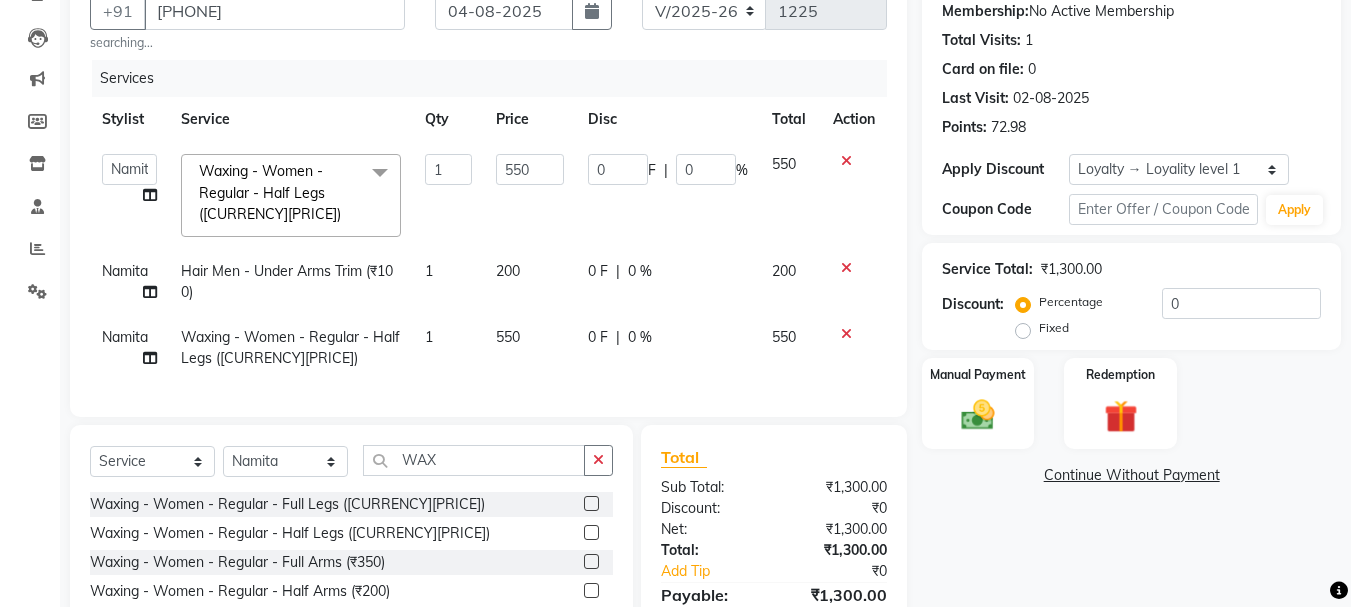 click on "Client +[PHONE] searching... Date 04-08-2025 Invoice Number V/2025 V/2025-26 1225 Services Stylist Service Qty Price Disc Total Action [FIRST] [FIRST] [FIRST] [FIRST] [FIRST] [FIRST] [FIRST] [FIRST] [FIRST] [FIRST] [FIRST] [FIRST] [FIRST] [FIRST] Waxing - Women - Regular - Half Legs (₹350) x Organic Bleach -full Face (₹350) Organic Bleach - Neck (₹200) Organic Bleach - Stomach (₹700) Organic Bleach - Back (₹700) Organic Bleach - Arms (₹600) Organic Bleach - full Legs (₹800) Organic Bleach - Half Legs (₹550) Organic Bleach - Hands/Feet 400 (₹400) Organic Bleach - Full Body Bleach (₹3000) face de tan (₹350) neck detan (₹200) 2000 BEAUTY PACKAGE (₹2000) 1000 PACKAGE (₹1000) SMOOTHNING STARTING LENGTH (₹2000) HAIR TREATMENT PER SITING (₹2500) 7500 MEMBERSHIP (₹7500) GROOM MAKE UP (₹0) RAAGA GLOW FACIAL (₹1000) CRIMPER (₹500) NAIL PAINT FOOT POLISH (₹50) ENGAGEMENT MAKEUP (₹0) 1 550 0 F" 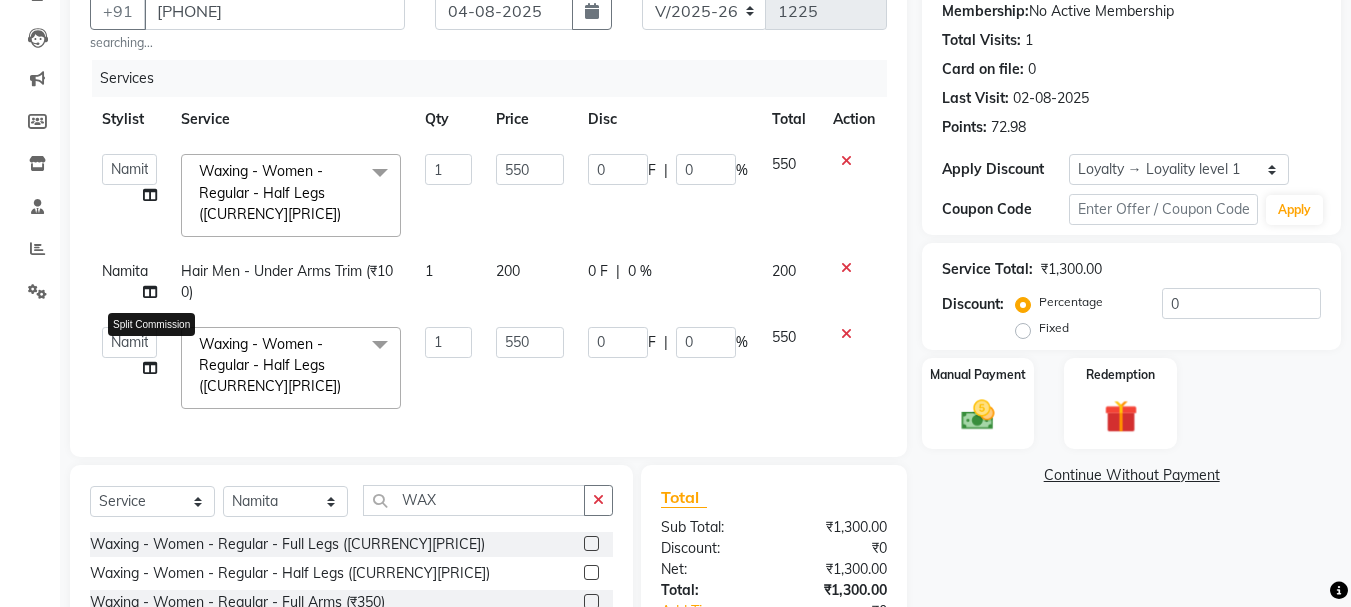click 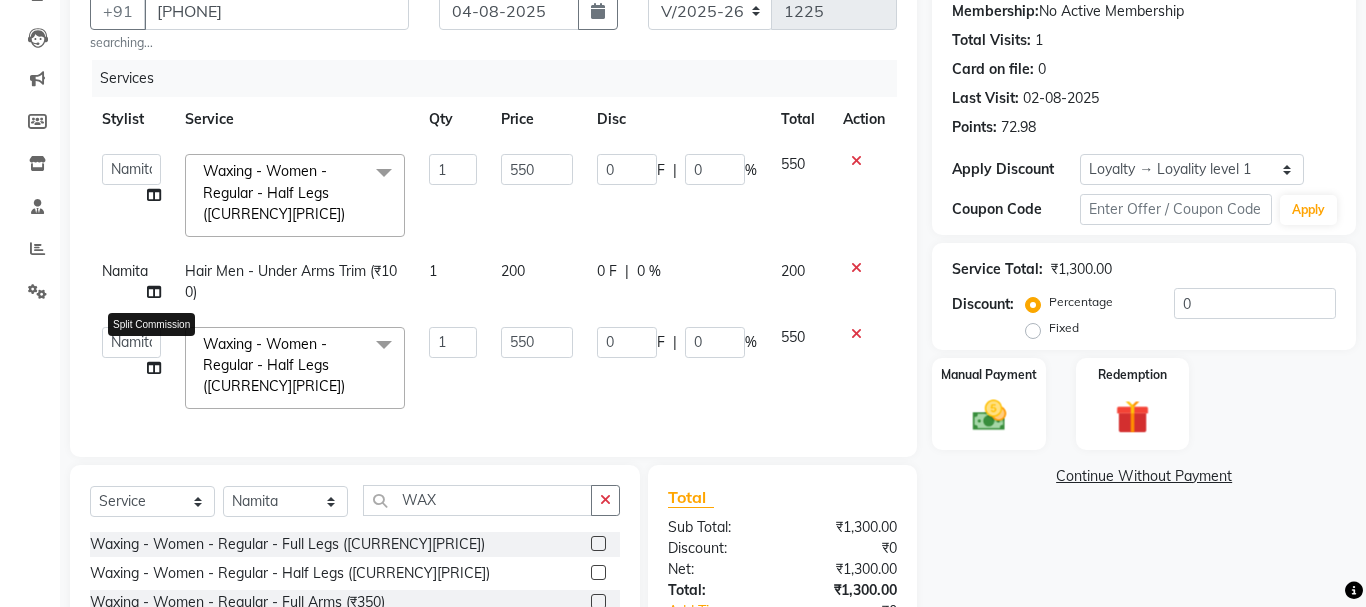 select on "19462" 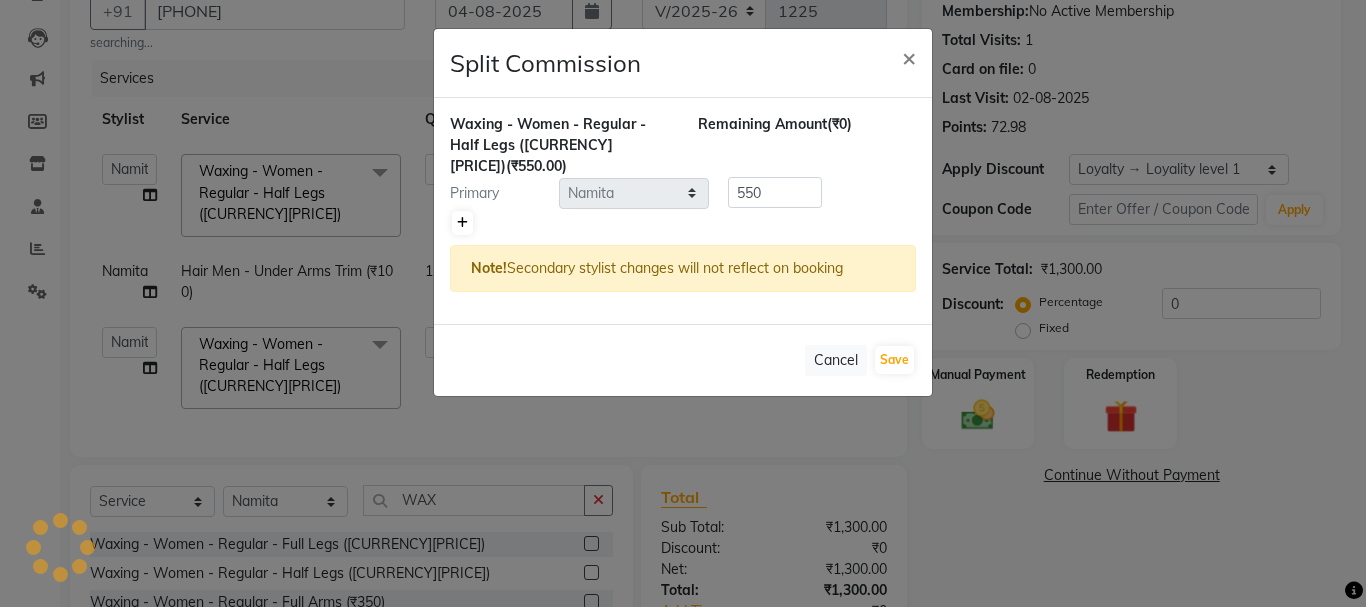 click 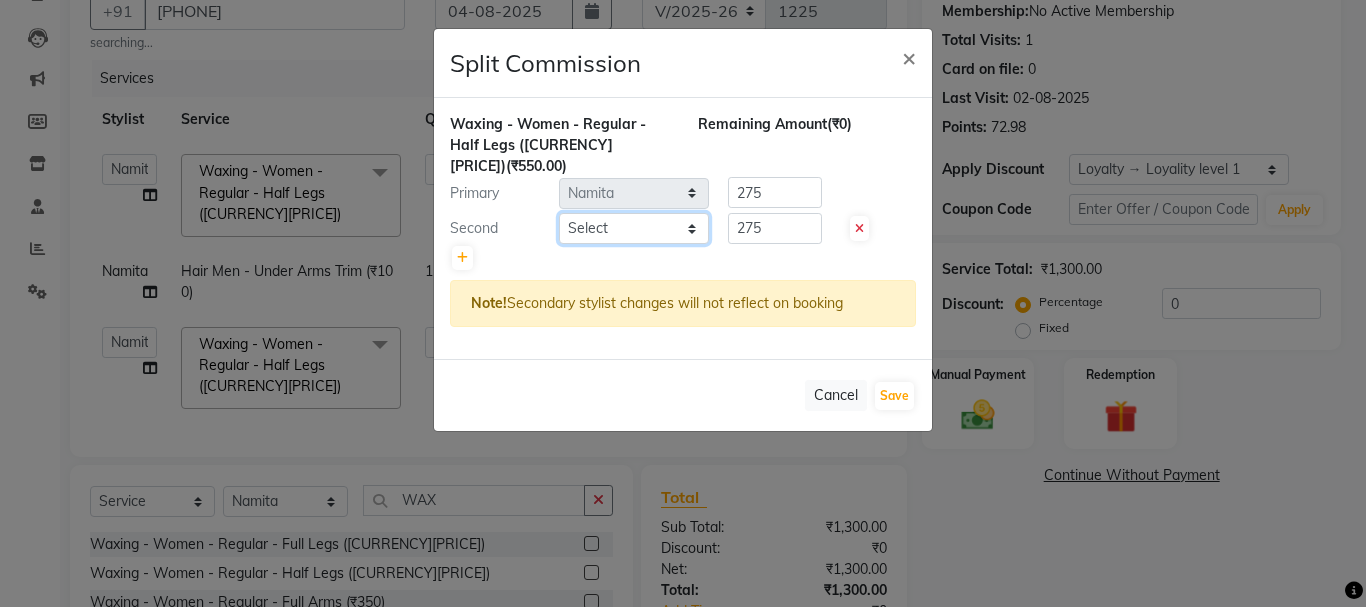 click on "Select  [FIRST]   [FIRST]   [FIRST]    [FIRST]    [FIRST]    [FIRST]    [FIRST]    [FIRST]   [FIRST]    [FIRST]   [FIRST]   [FIRST]   [FIRST]   [FIRST]" 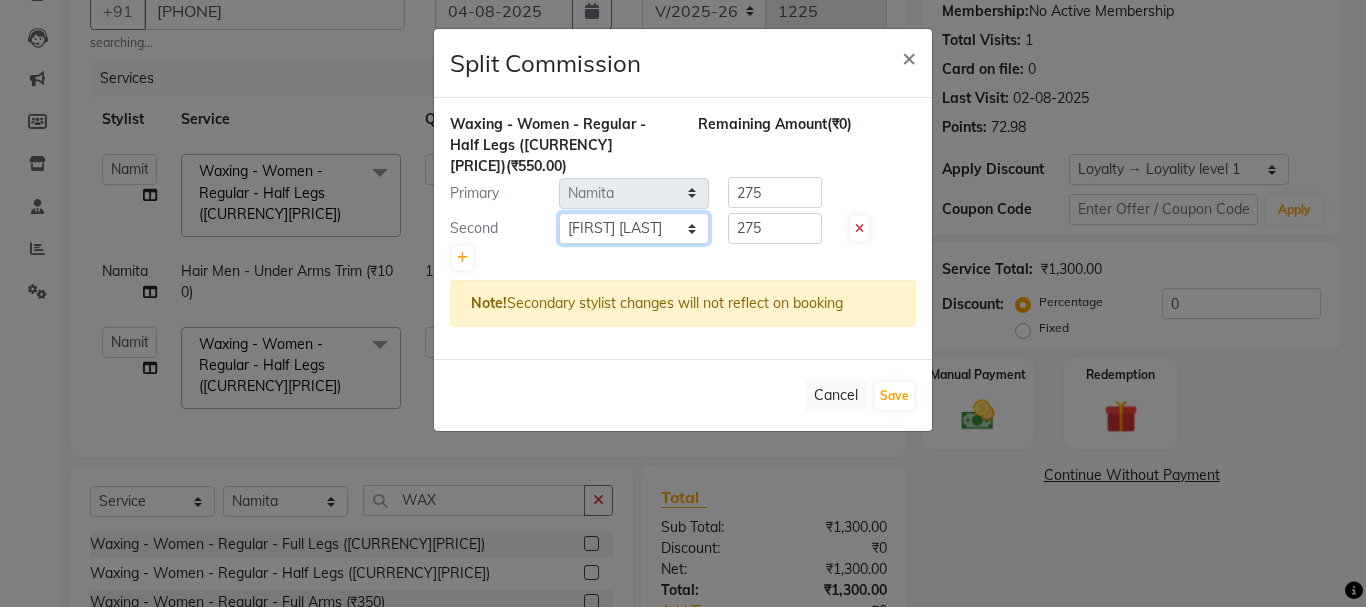 click on "Select  [FIRST]   [FIRST]   [FIRST]    [FIRST]    [FIRST]    [FIRST]    [FIRST]    [FIRST]   [FIRST]    [FIRST]   [FIRST]   [FIRST]   [FIRST]   [FIRST]" 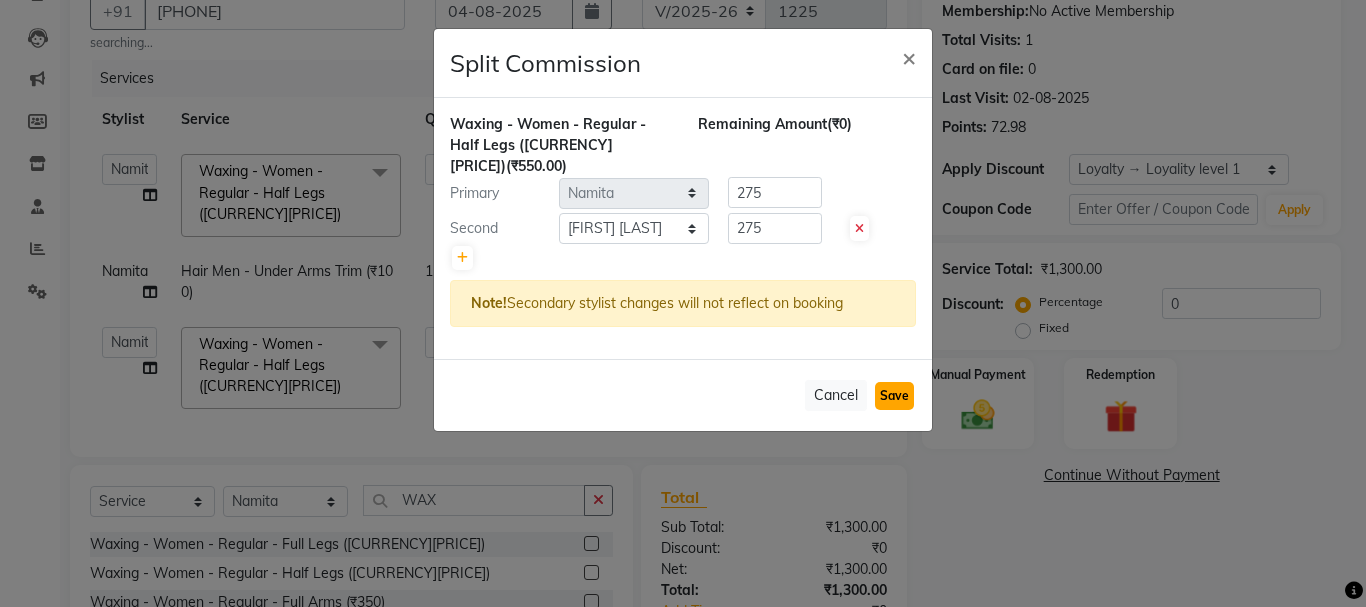 click on "Save" 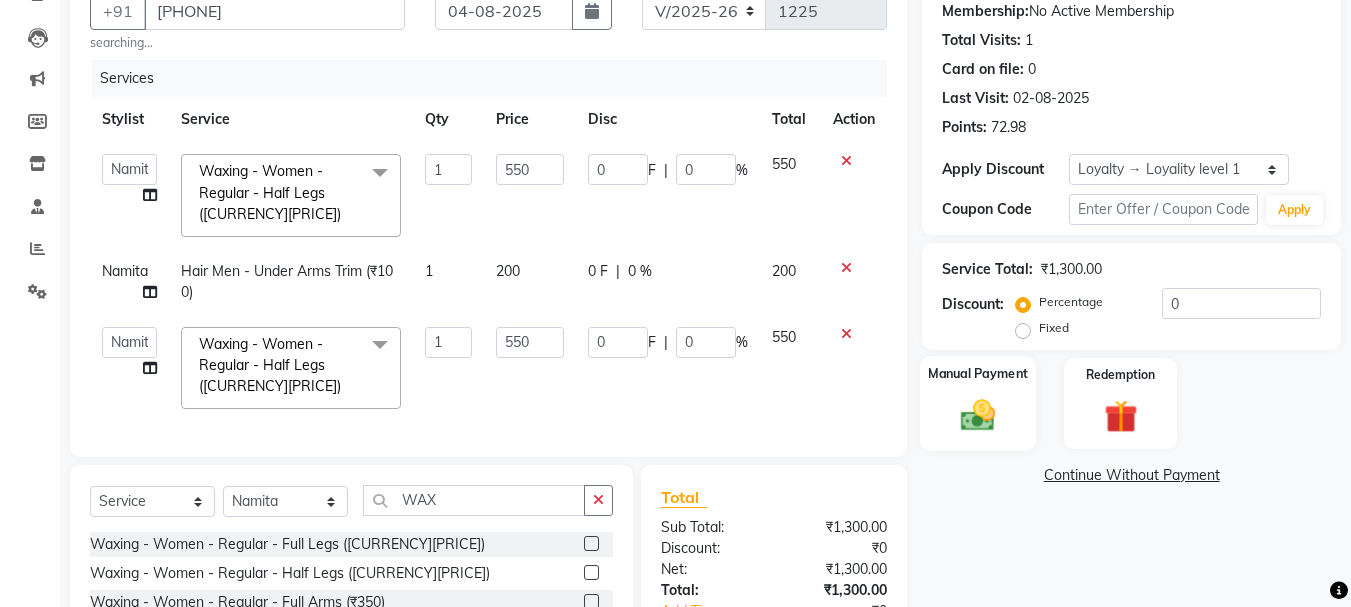 click 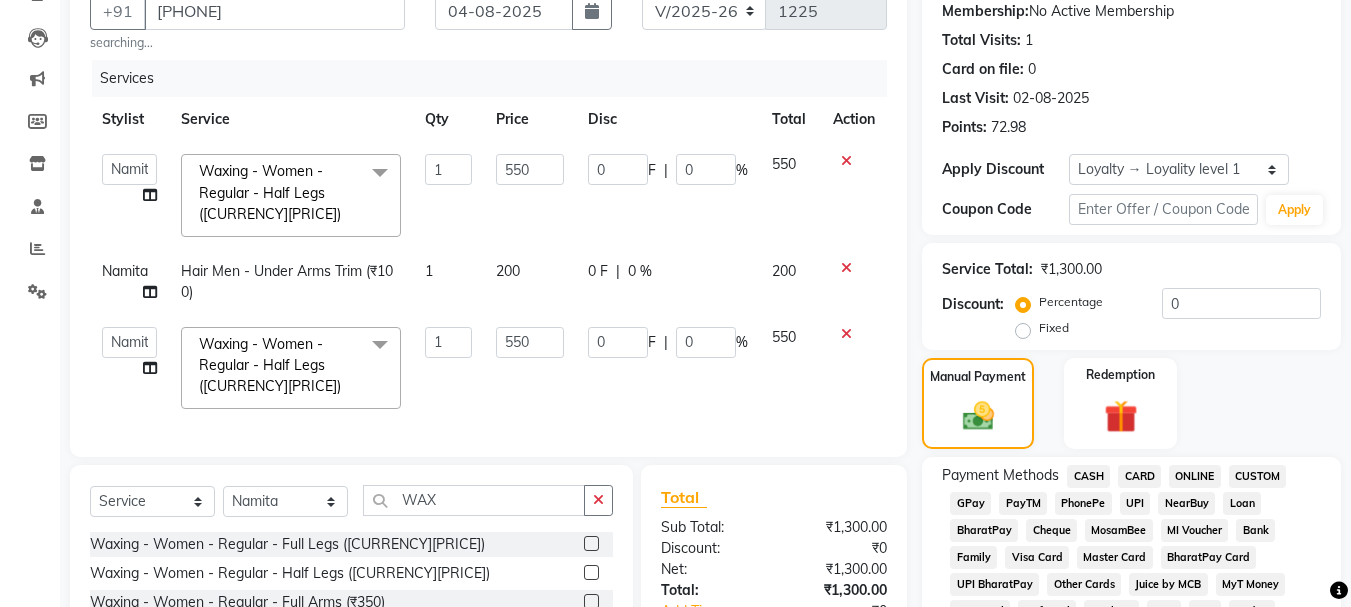 click on "ONLINE" 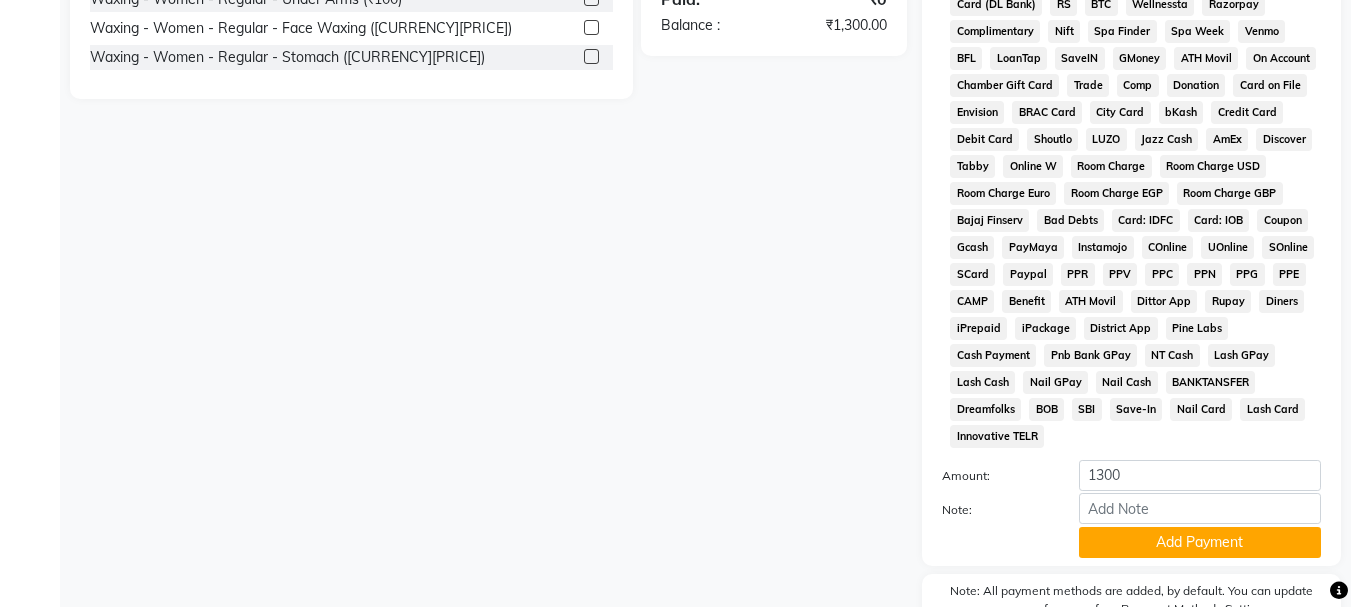 scroll, scrollTop: 934, scrollLeft: 0, axis: vertical 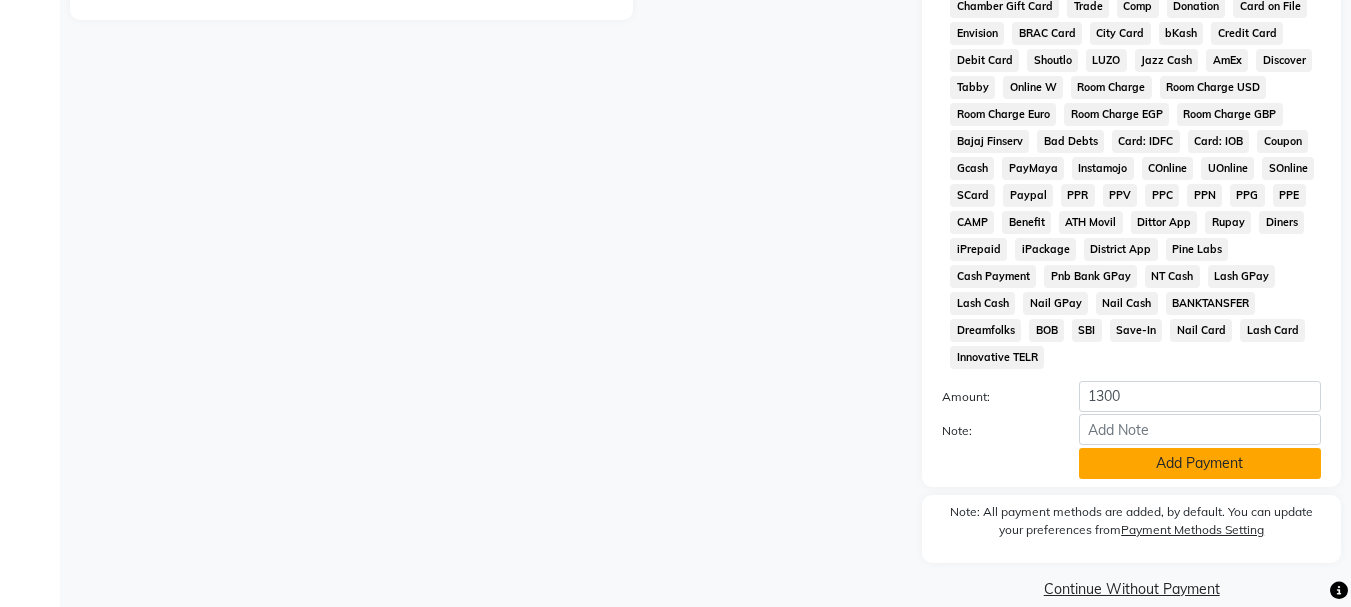click on "Add Payment" 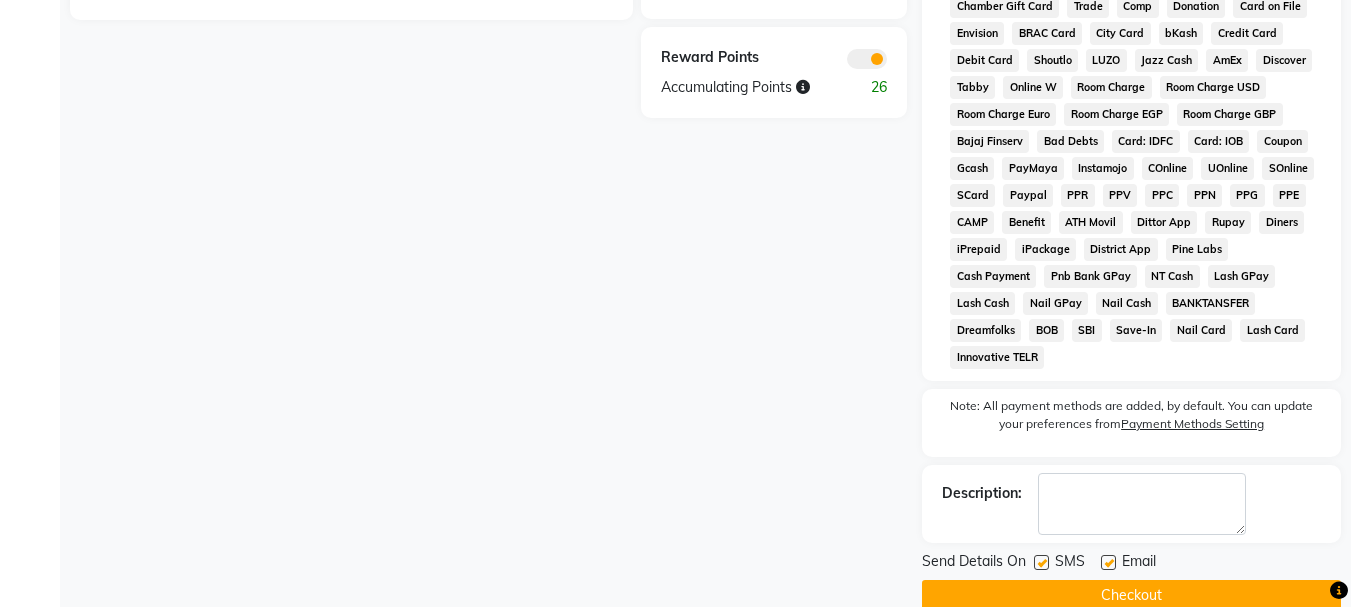 click 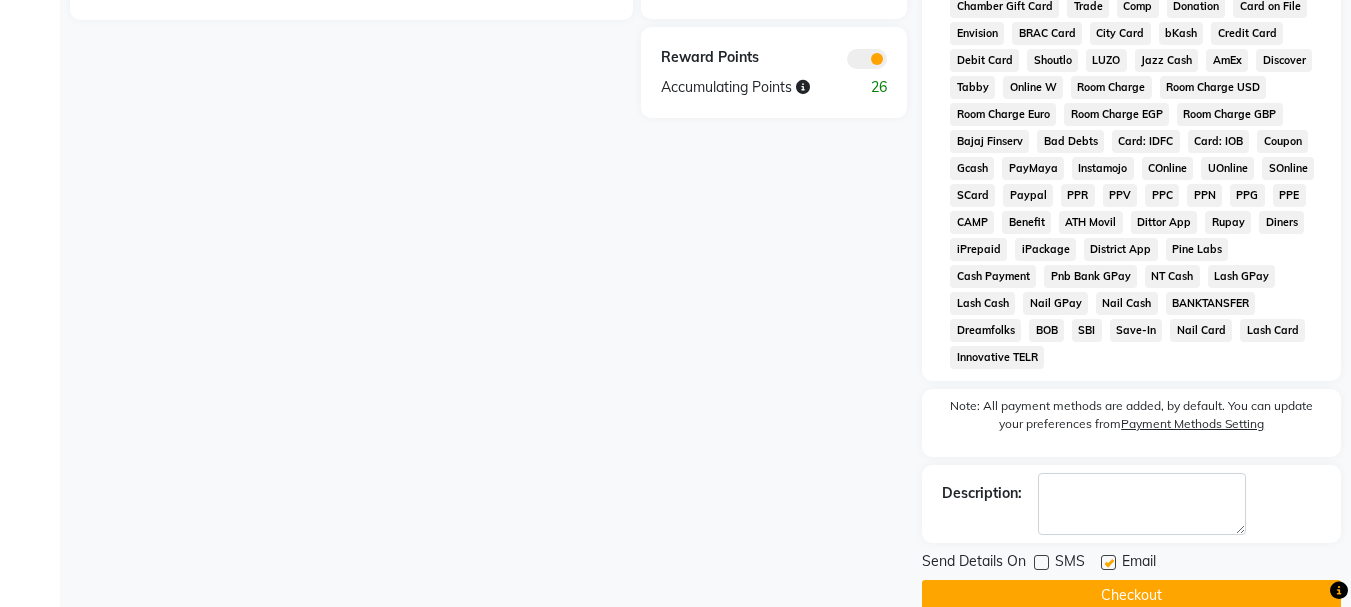 click 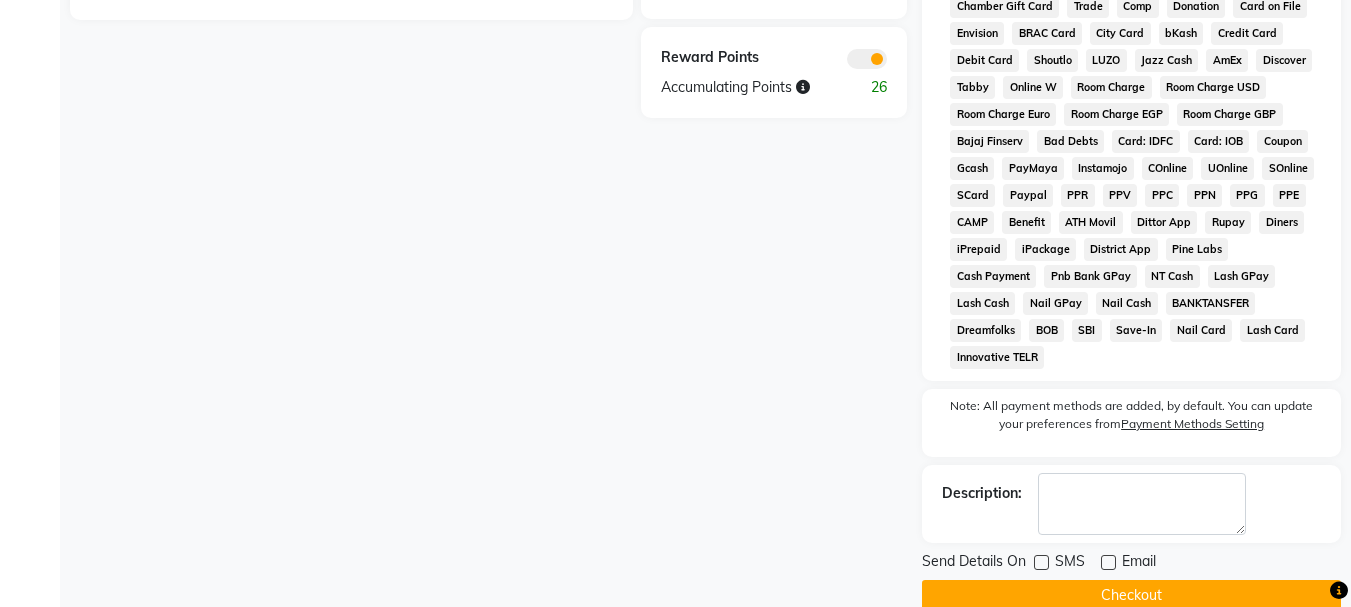 click 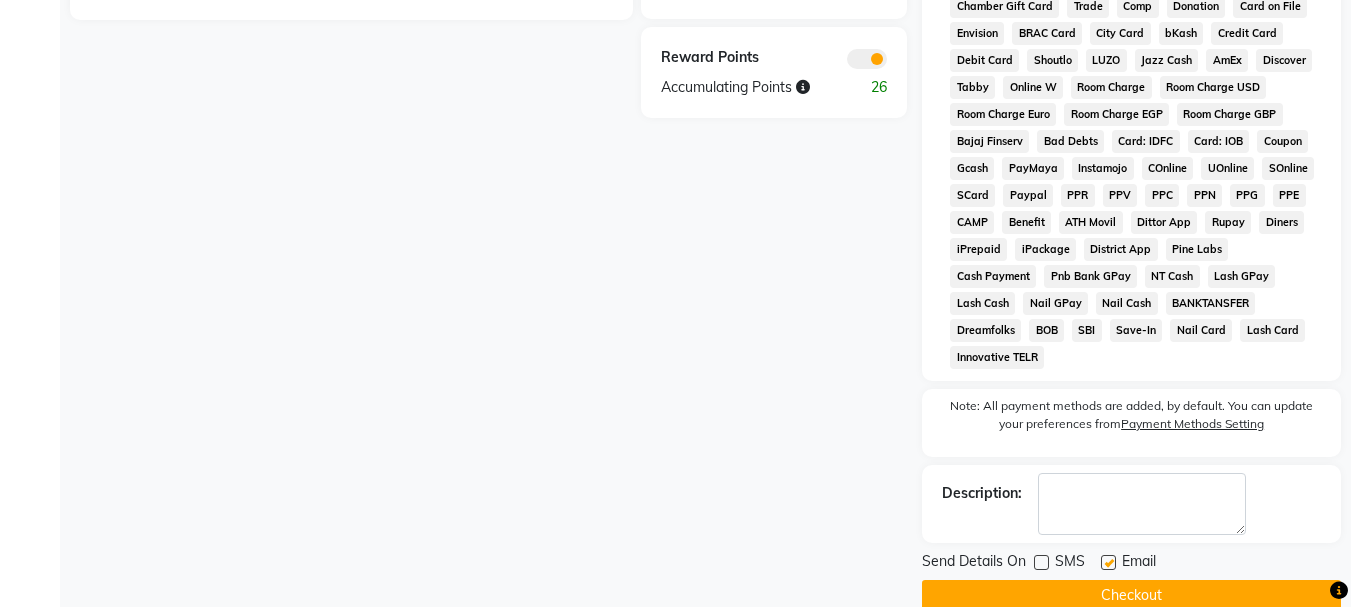 click 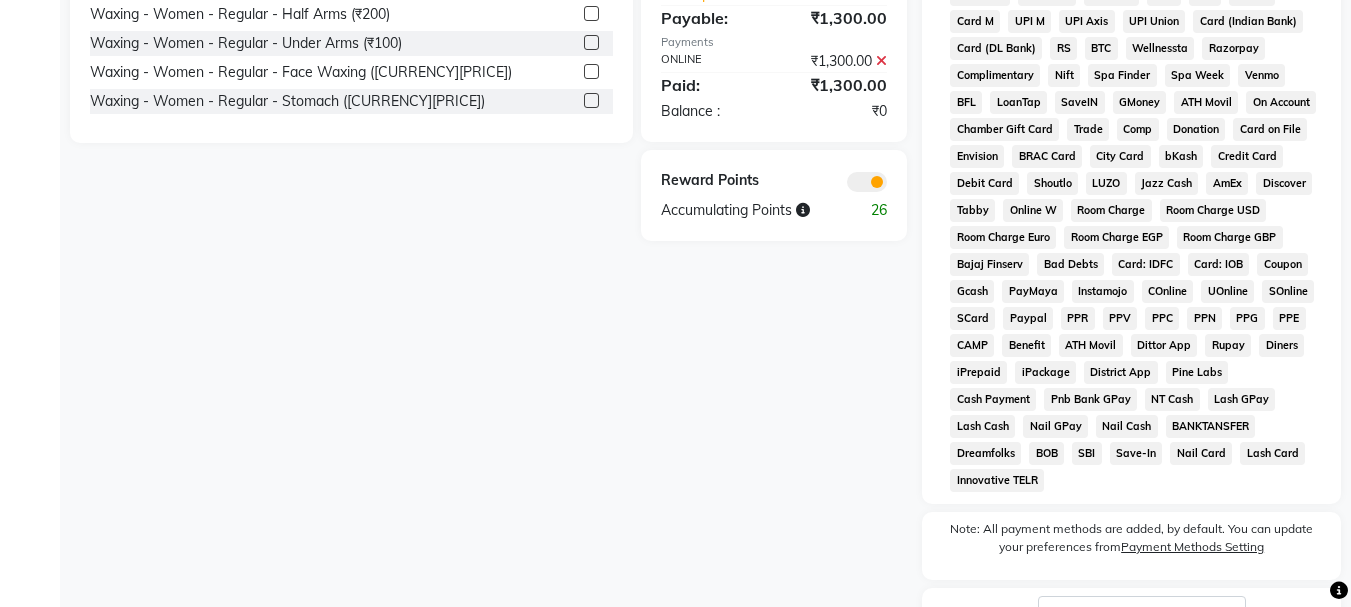 scroll, scrollTop: 941, scrollLeft: 0, axis: vertical 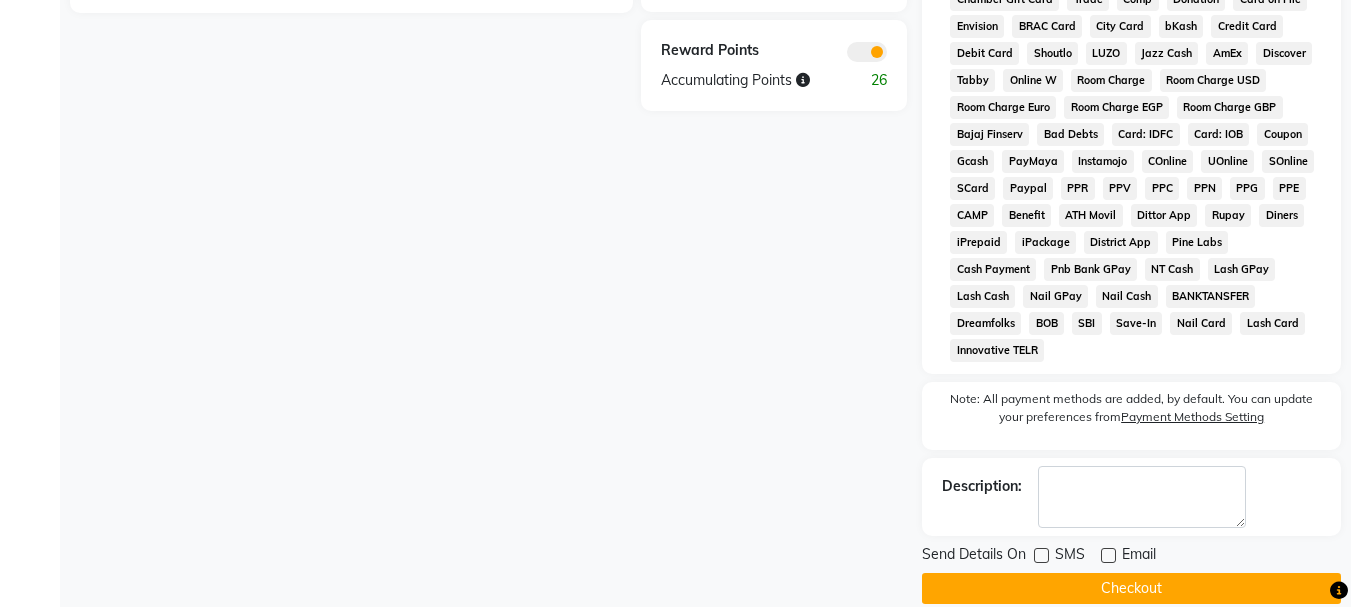 click on "Checkout" 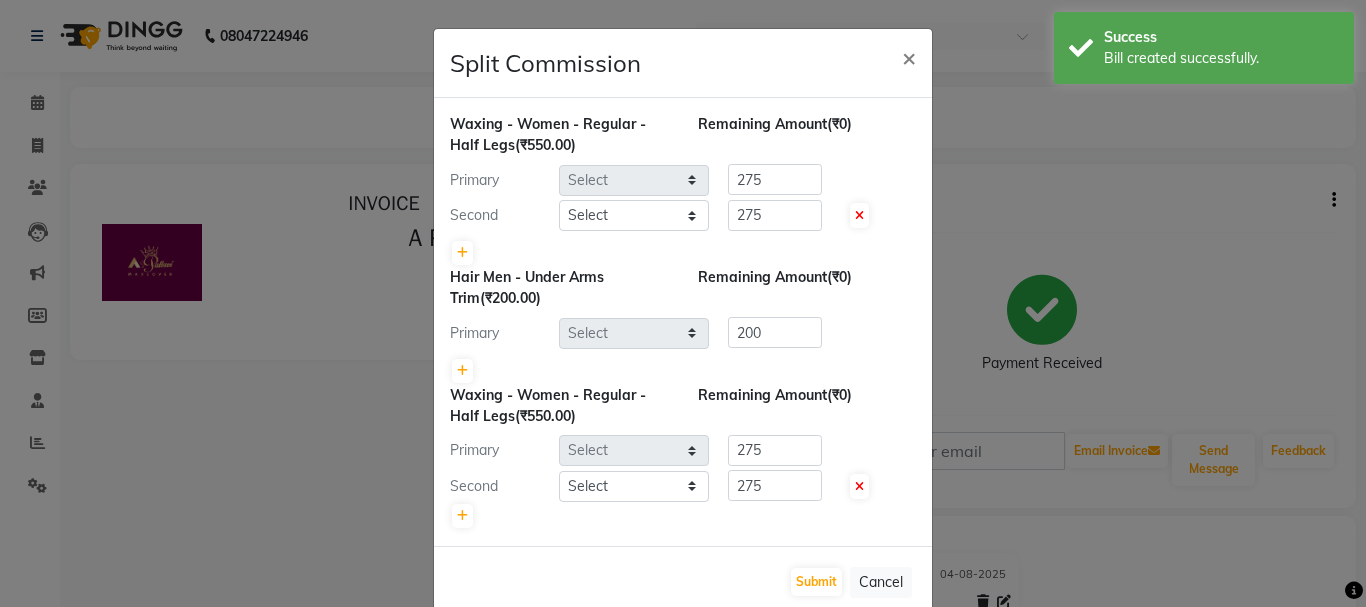 scroll, scrollTop: 0, scrollLeft: 0, axis: both 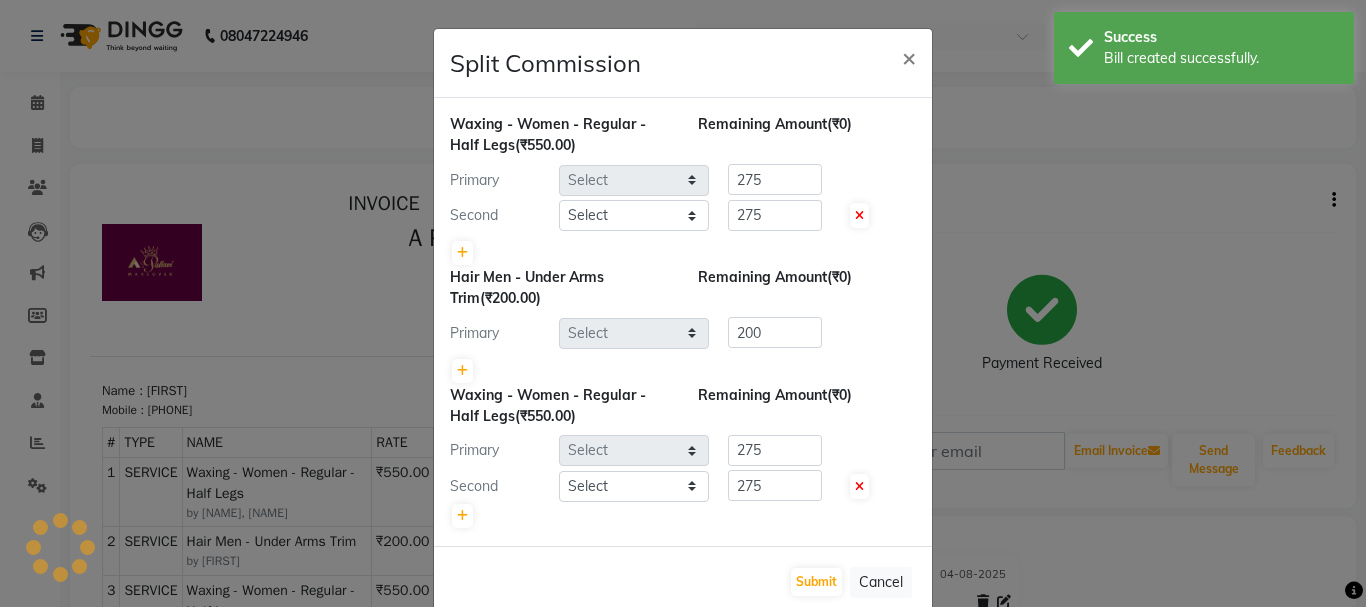 select on "19462" 